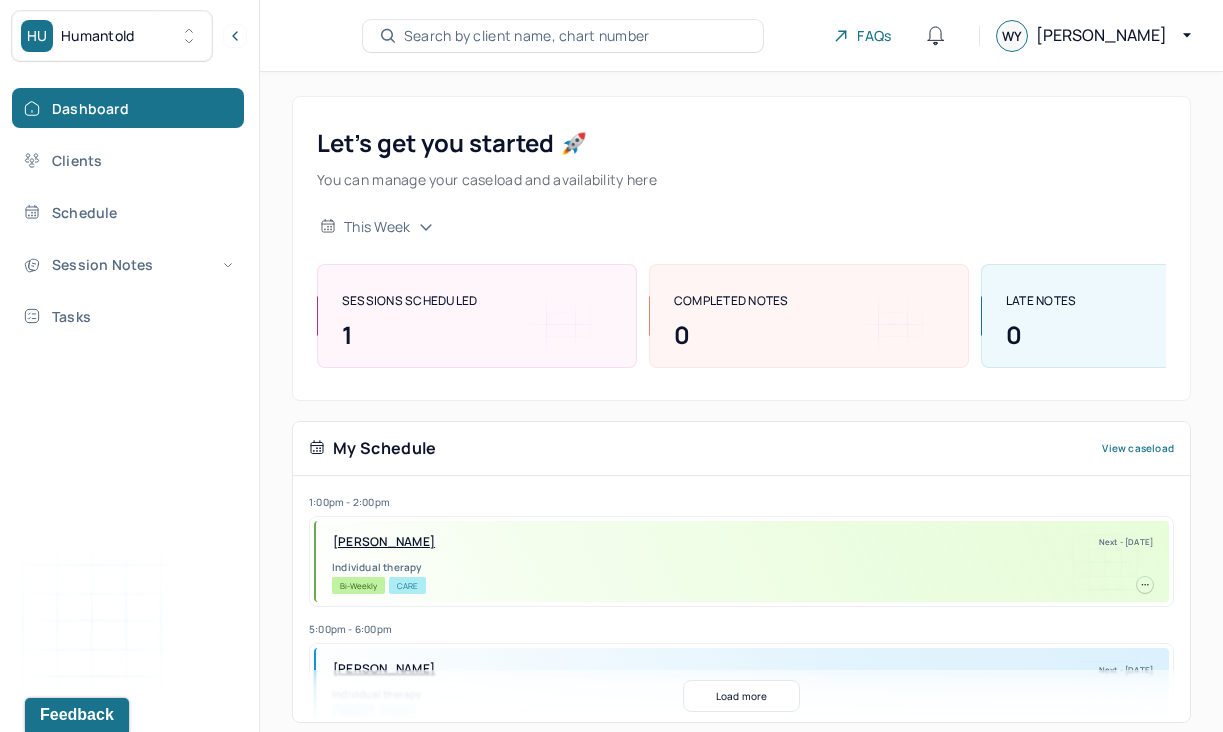 scroll, scrollTop: 0, scrollLeft: 0, axis: both 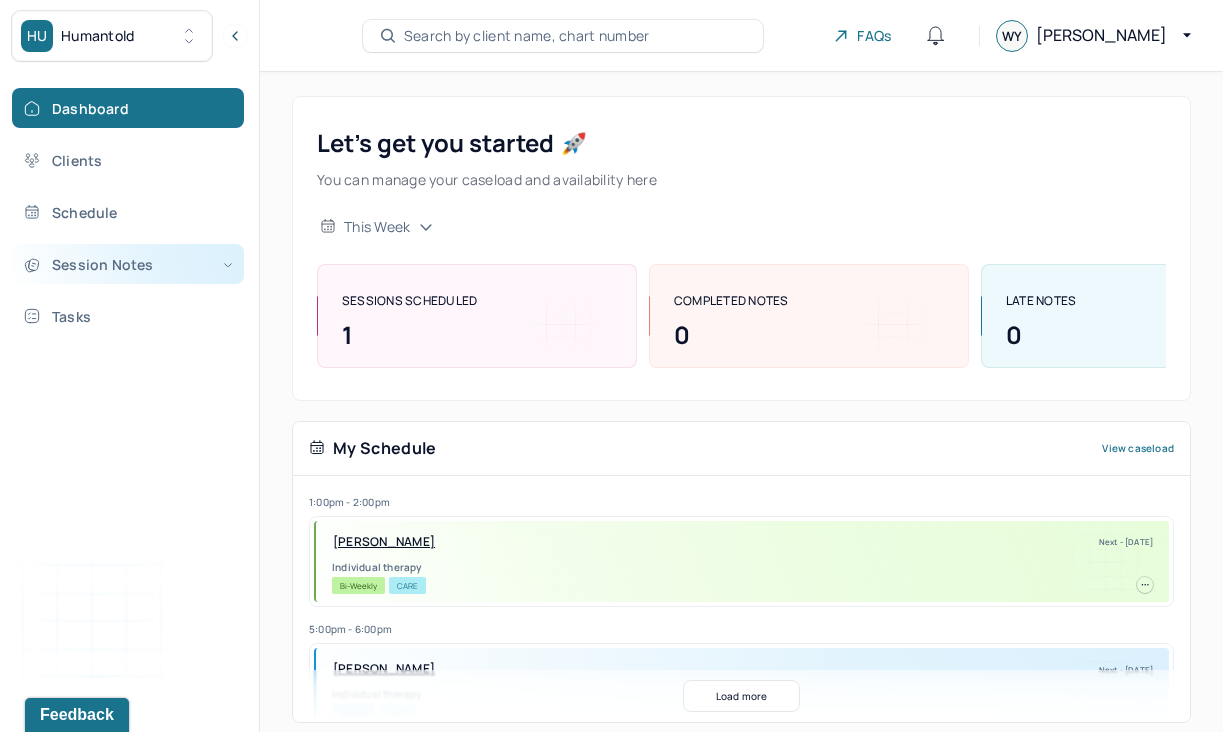 click on "Session Notes" at bounding box center [128, 264] 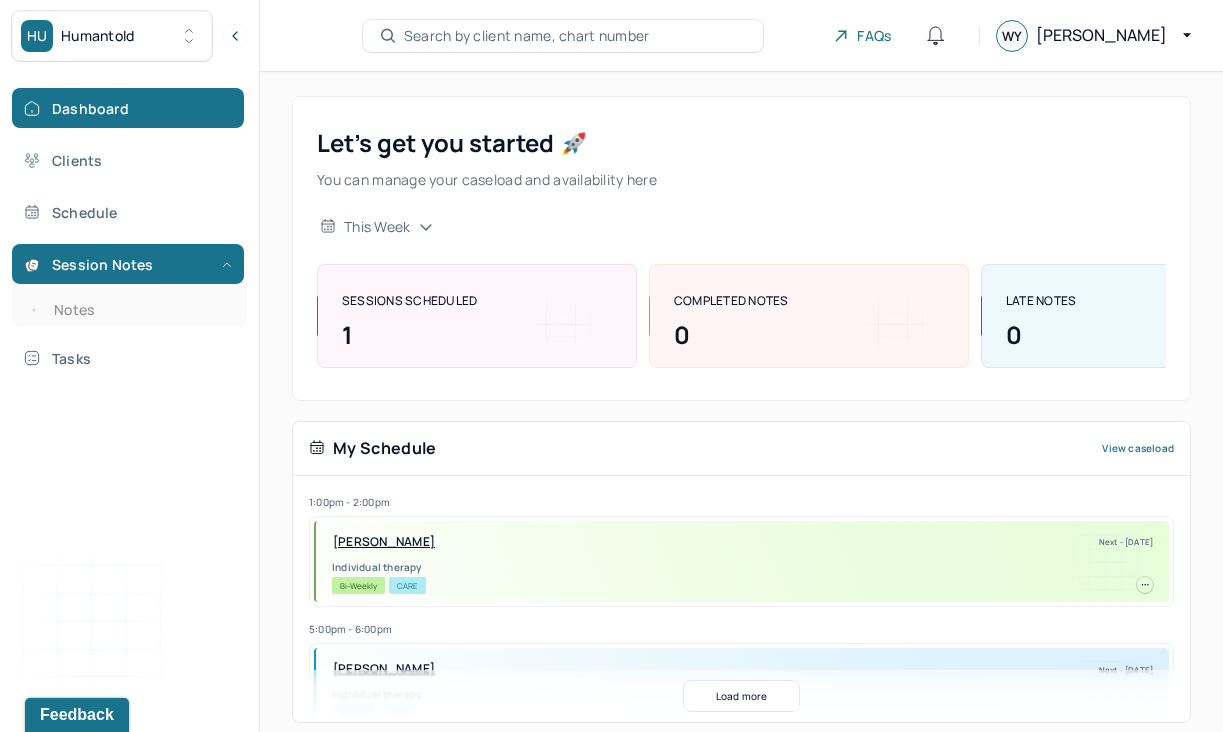 click on "Dashboard Clients Schedule Session Notes Notes Tasks" at bounding box center (129, 233) 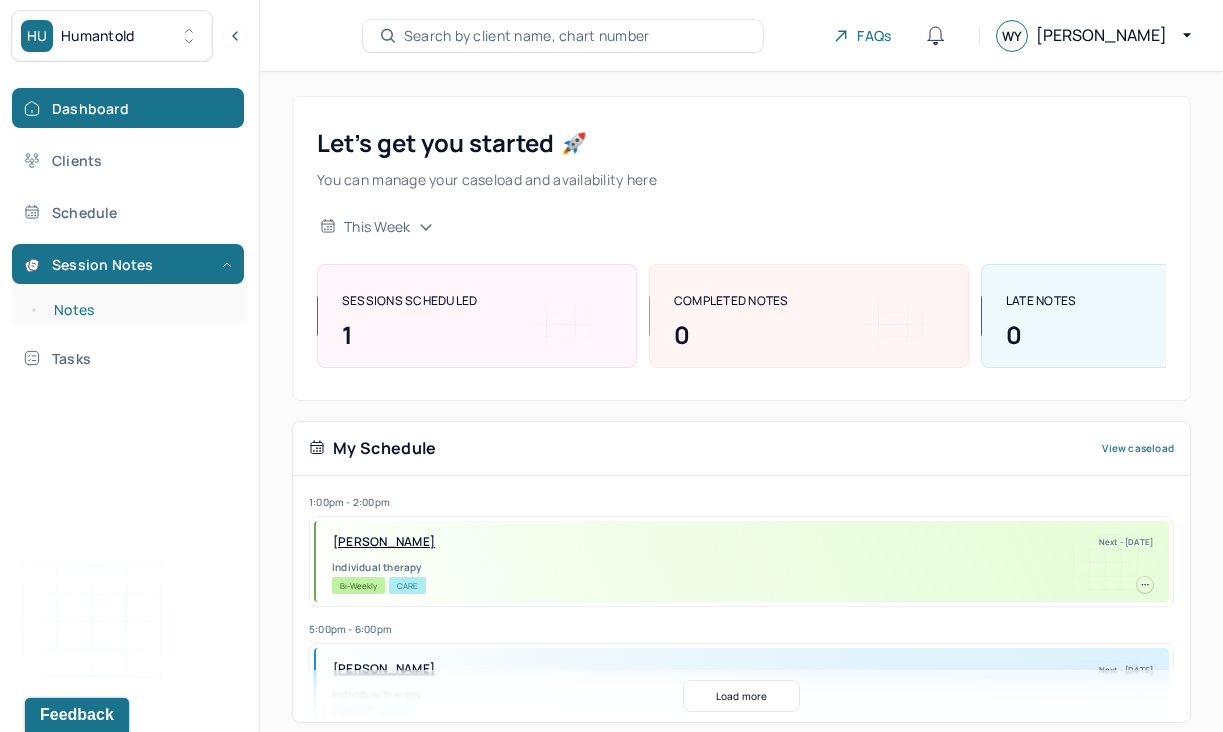 click on "Notes" at bounding box center (139, 310) 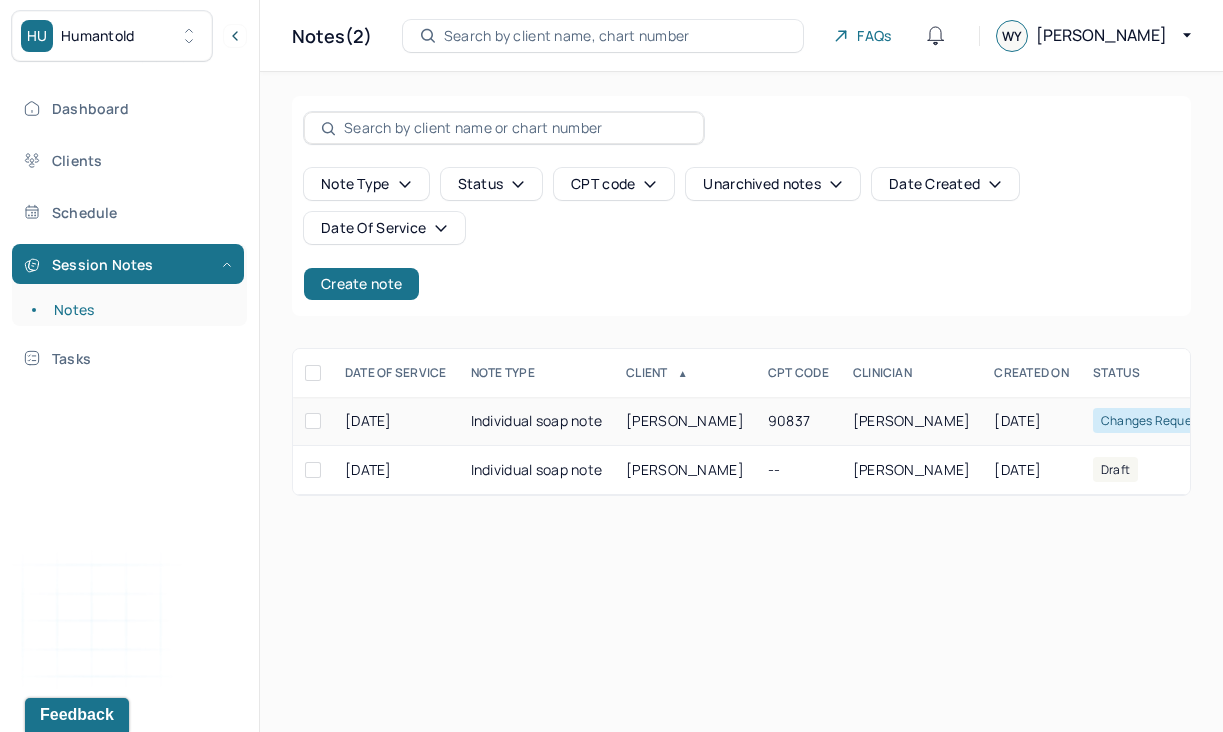 click on "[PERSON_NAME]" at bounding box center (685, 421) 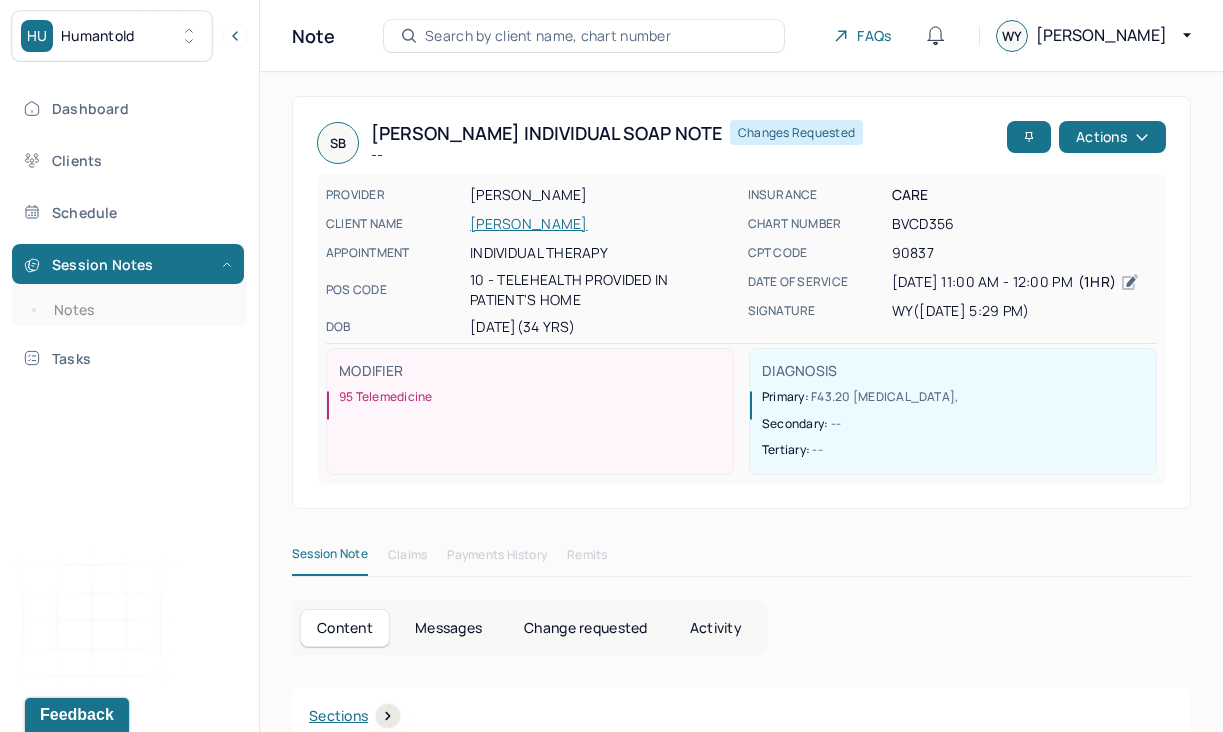 scroll, scrollTop: 127, scrollLeft: 0, axis: vertical 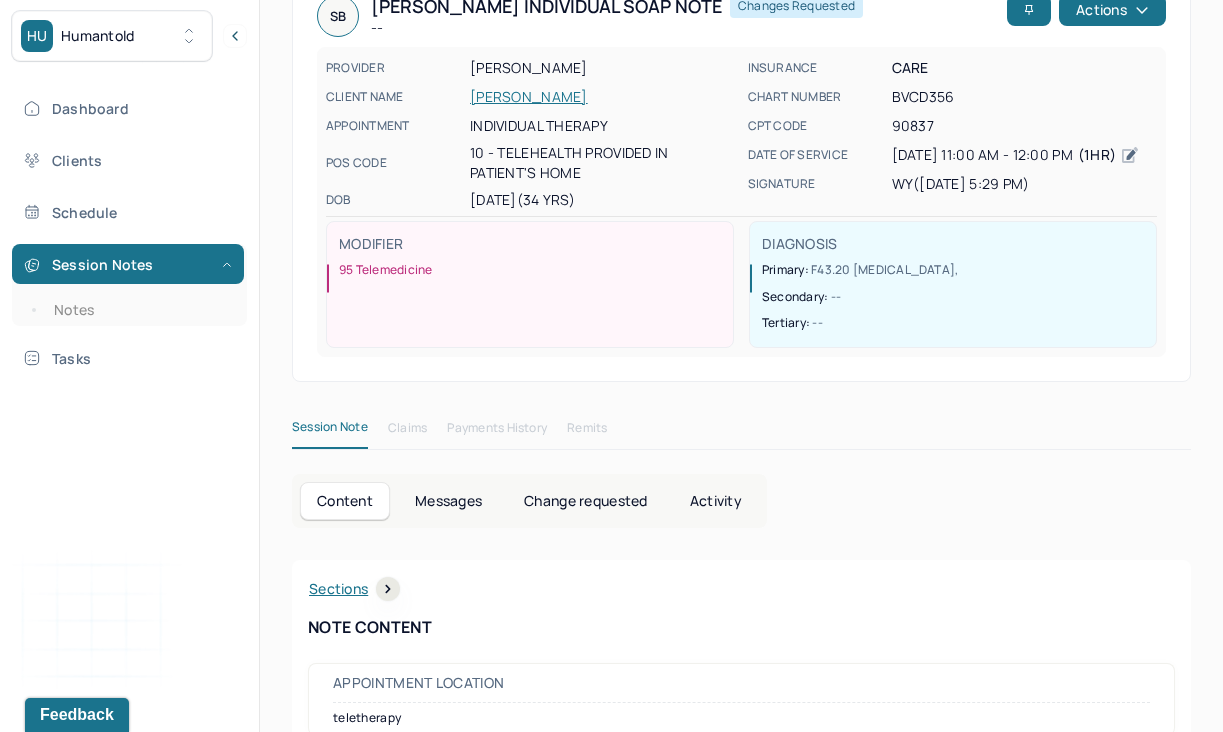 click on "Messages" at bounding box center [448, 501] 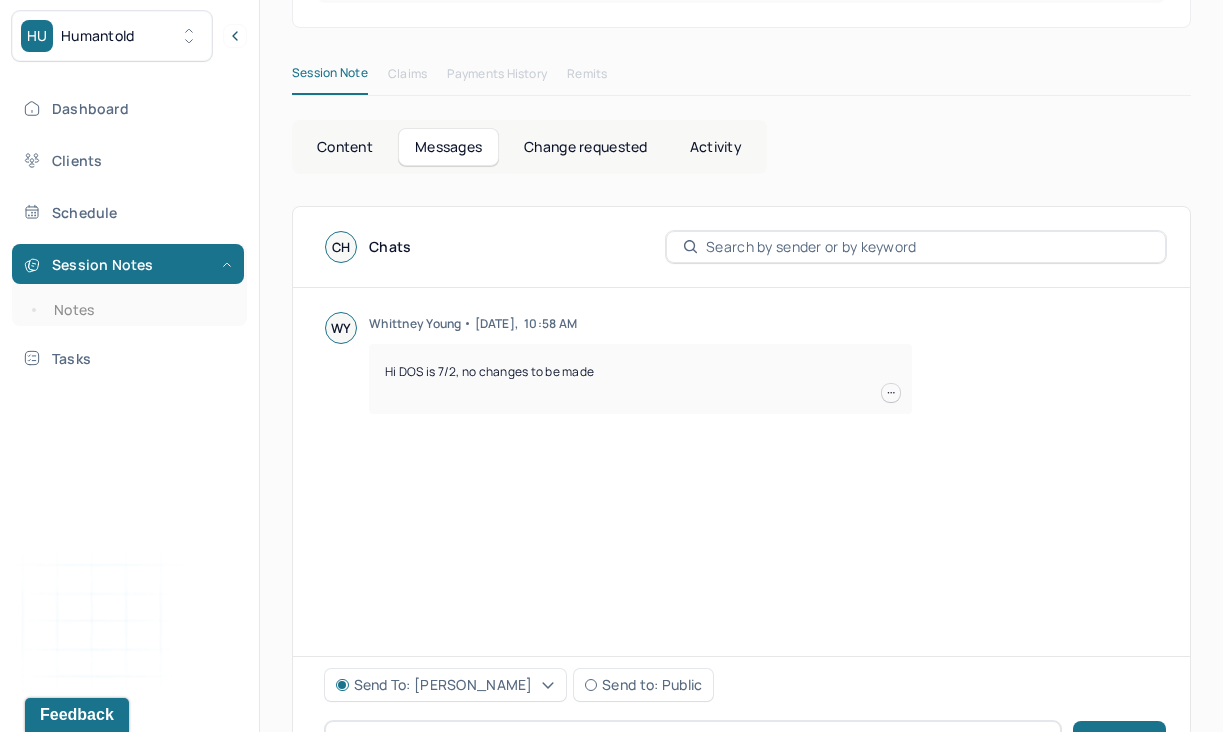 scroll, scrollTop: 353, scrollLeft: 0, axis: vertical 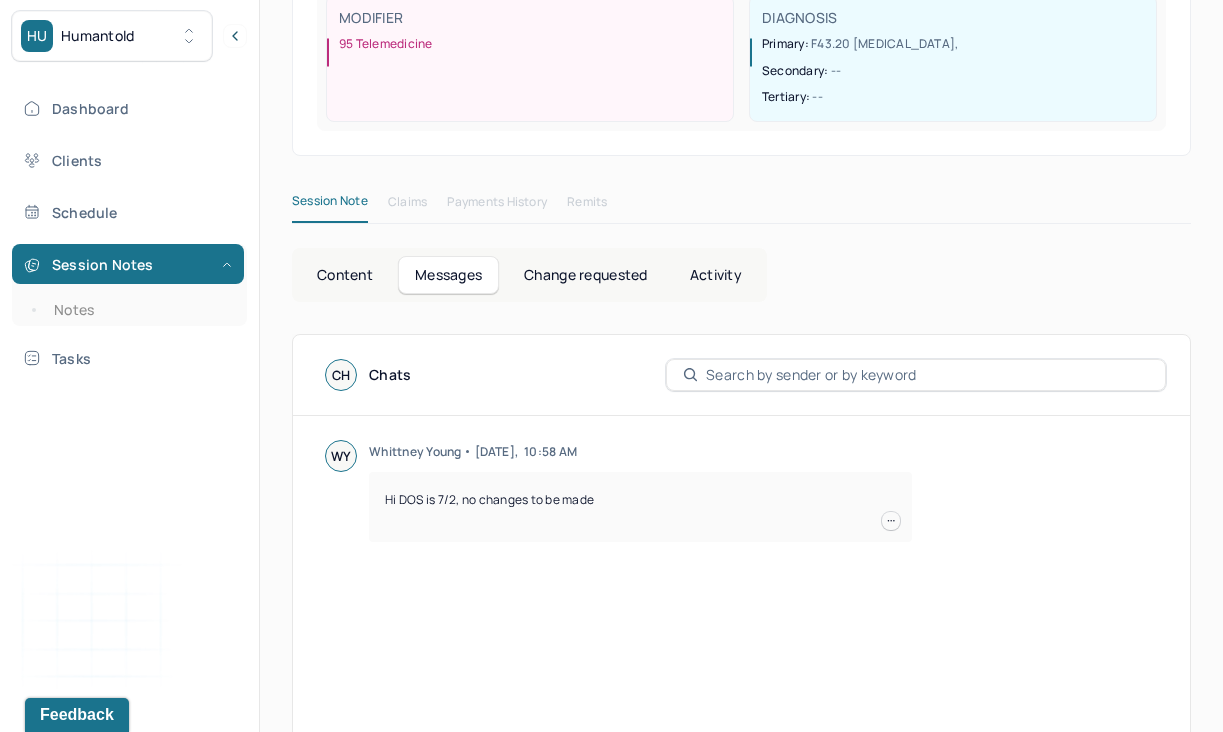 click on "Content" at bounding box center [345, 275] 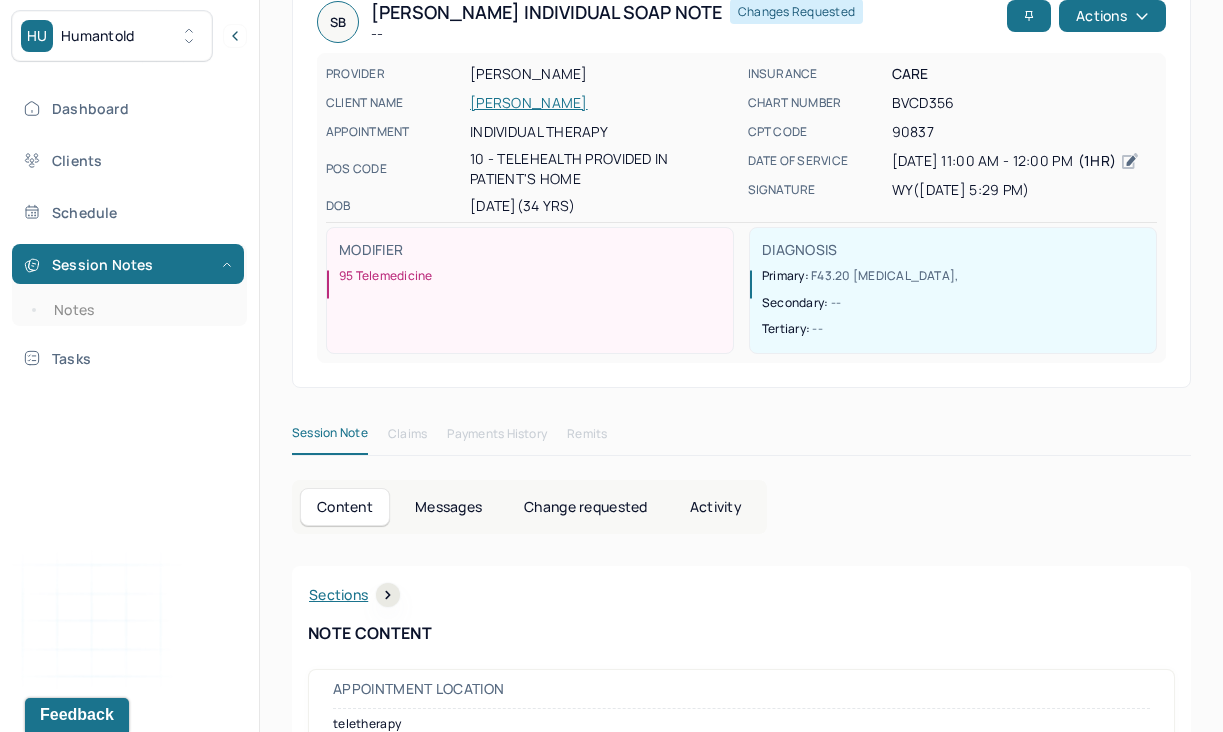 scroll, scrollTop: 78, scrollLeft: 0, axis: vertical 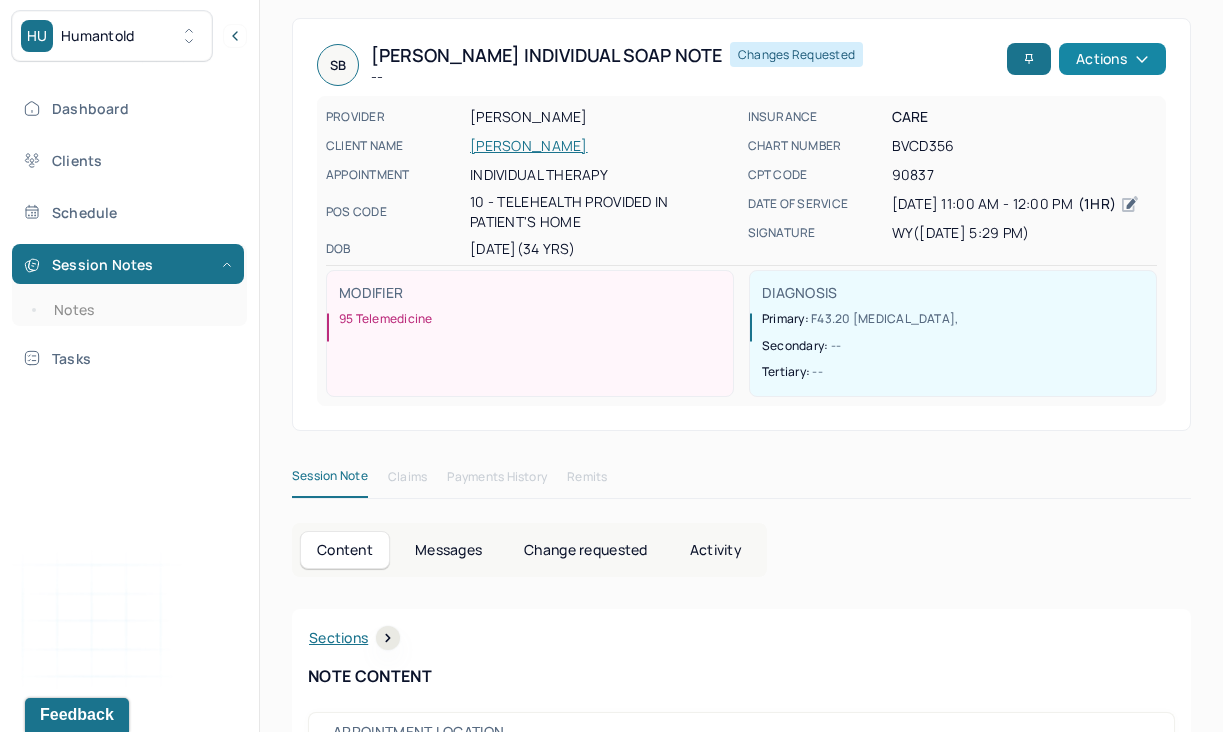 click on "Actions" at bounding box center (1112, 59) 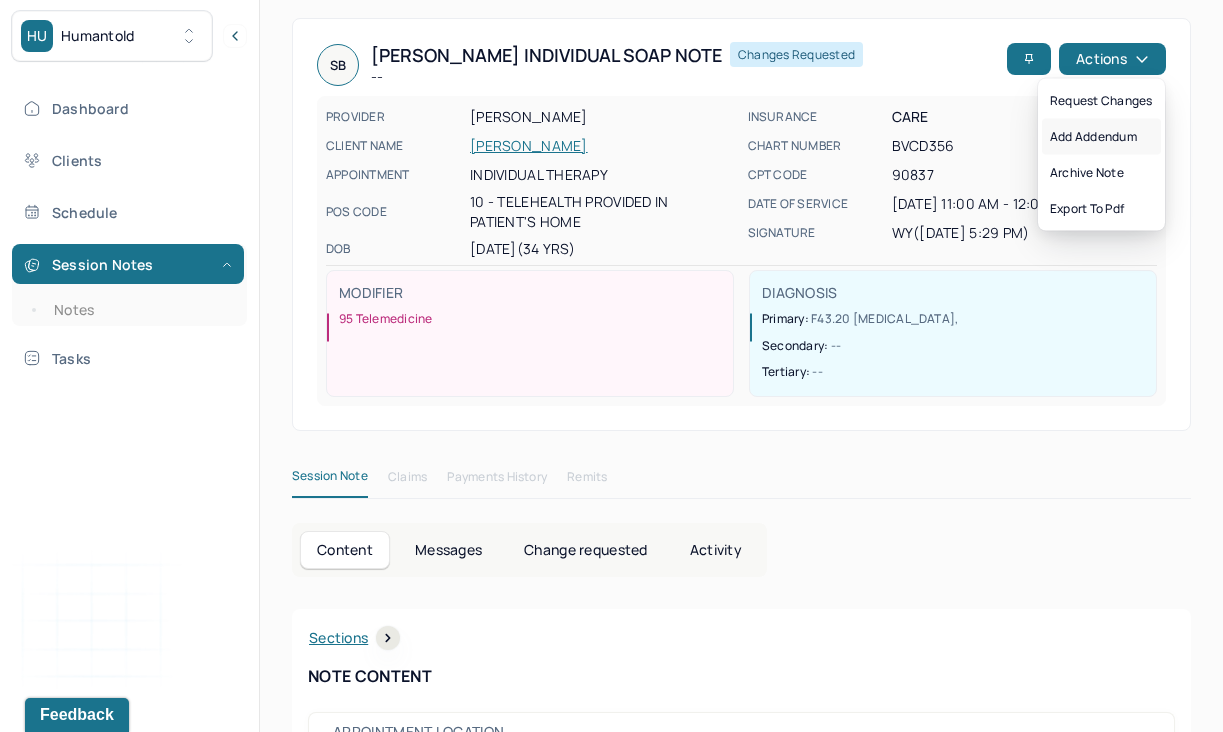 click on "Add addendum" at bounding box center (1101, 137) 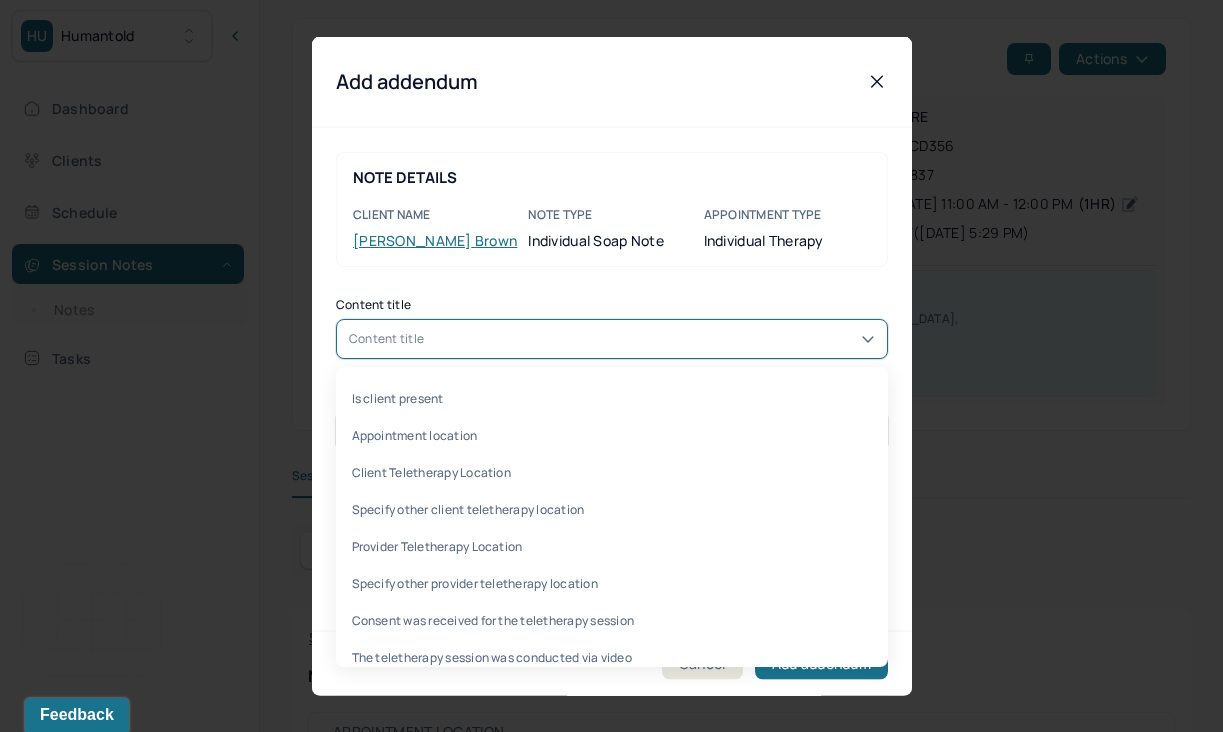 click on "Content title" at bounding box center (612, 339) 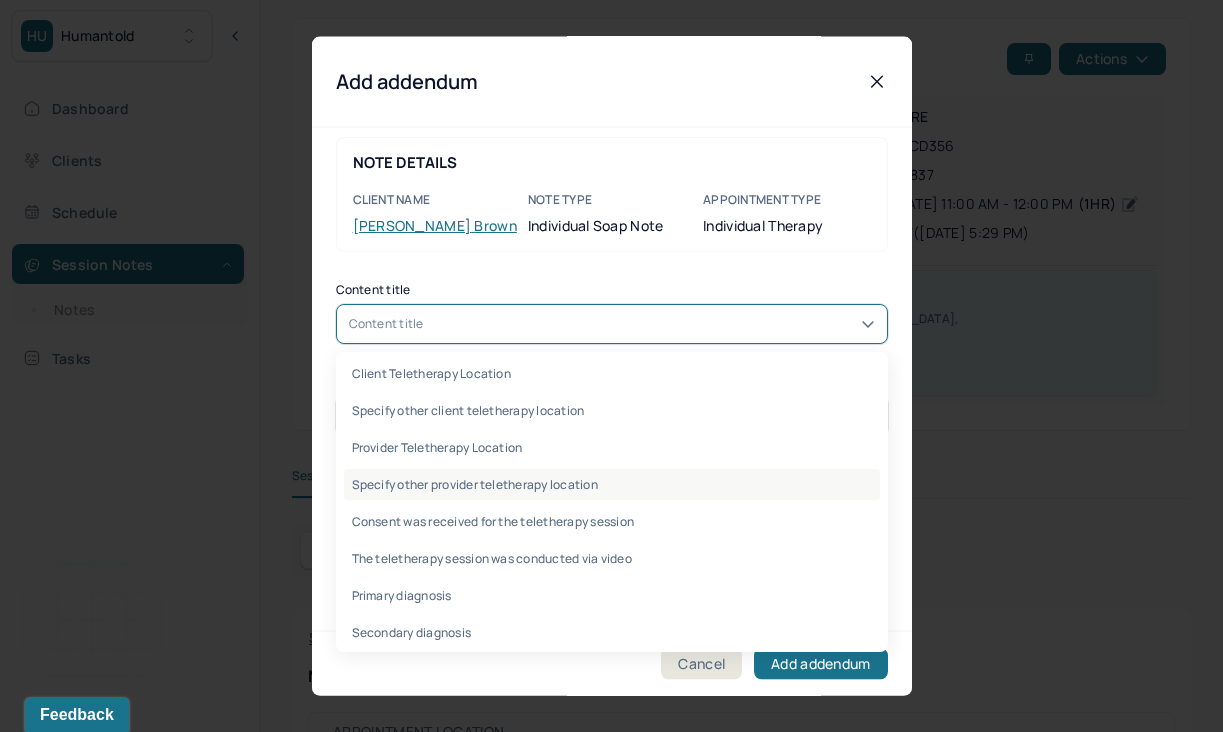 scroll, scrollTop: 0, scrollLeft: 0, axis: both 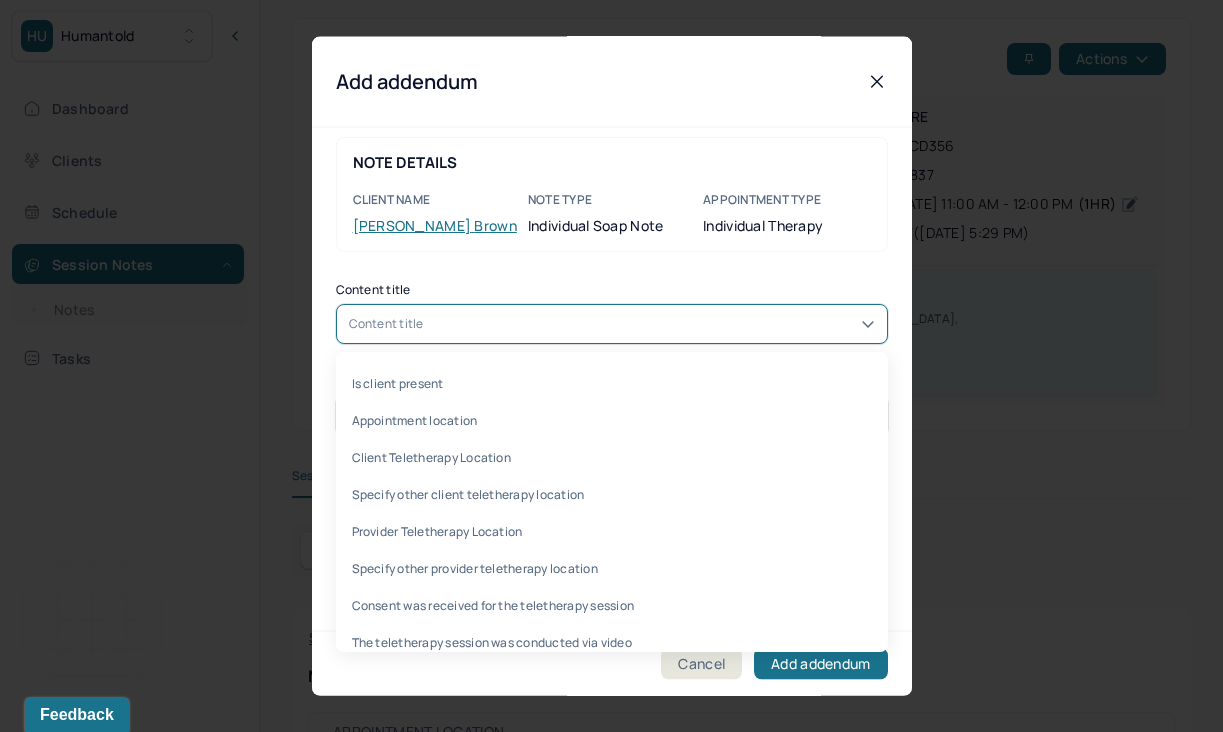 click on "NOTE DETAILS Client name [PERSON_NAME] Note type Individual soap note Appointment Type individual therapy" at bounding box center (612, 194) 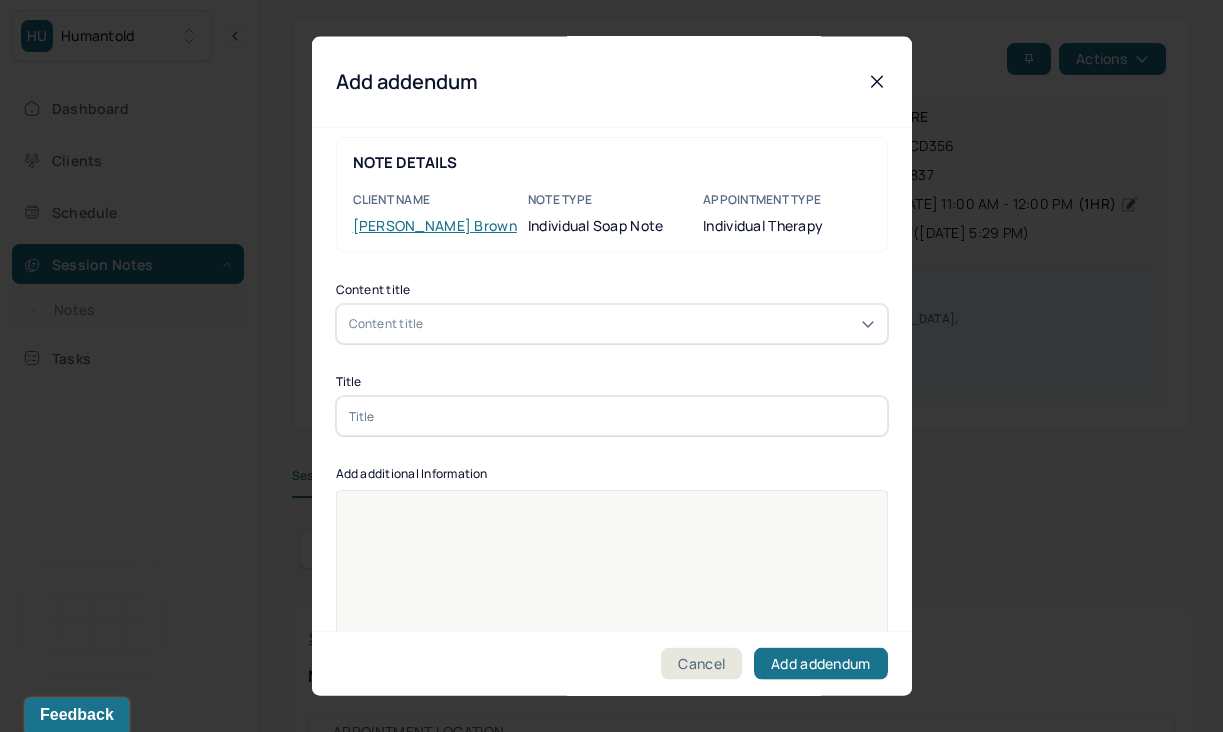 click on "Client name [PERSON_NAME]" at bounding box center (436, 213) 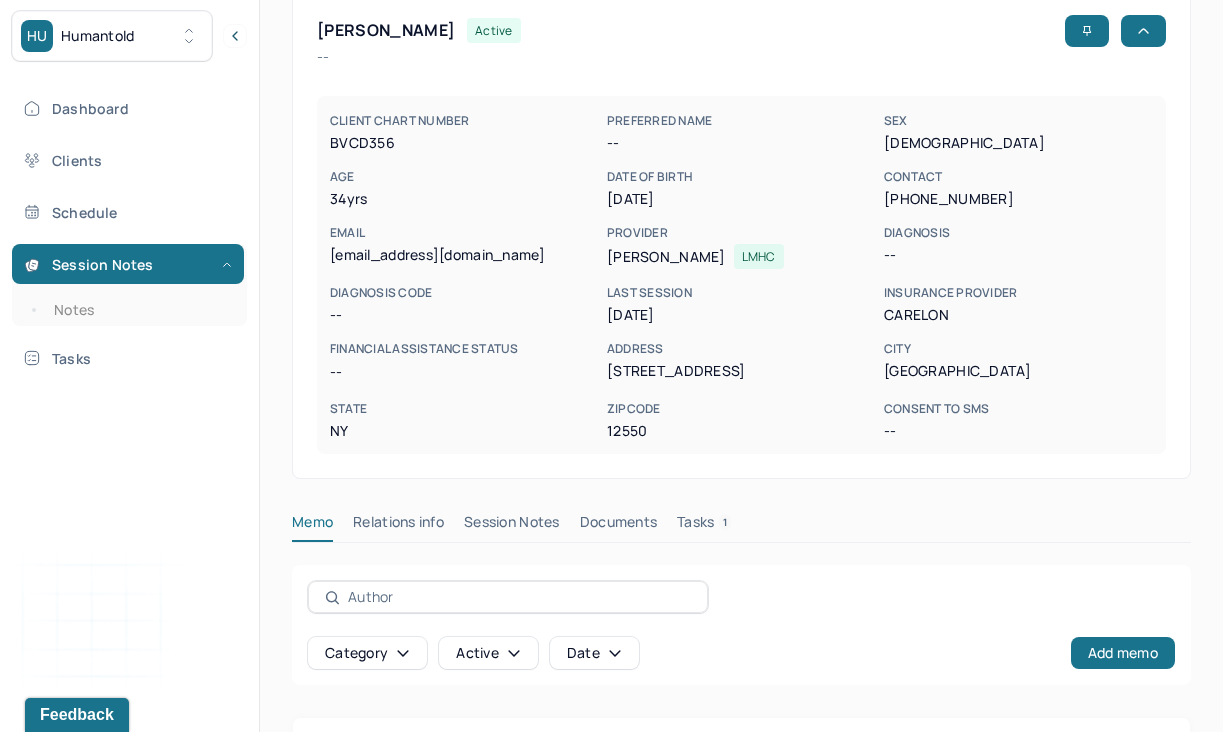 scroll, scrollTop: 0, scrollLeft: 0, axis: both 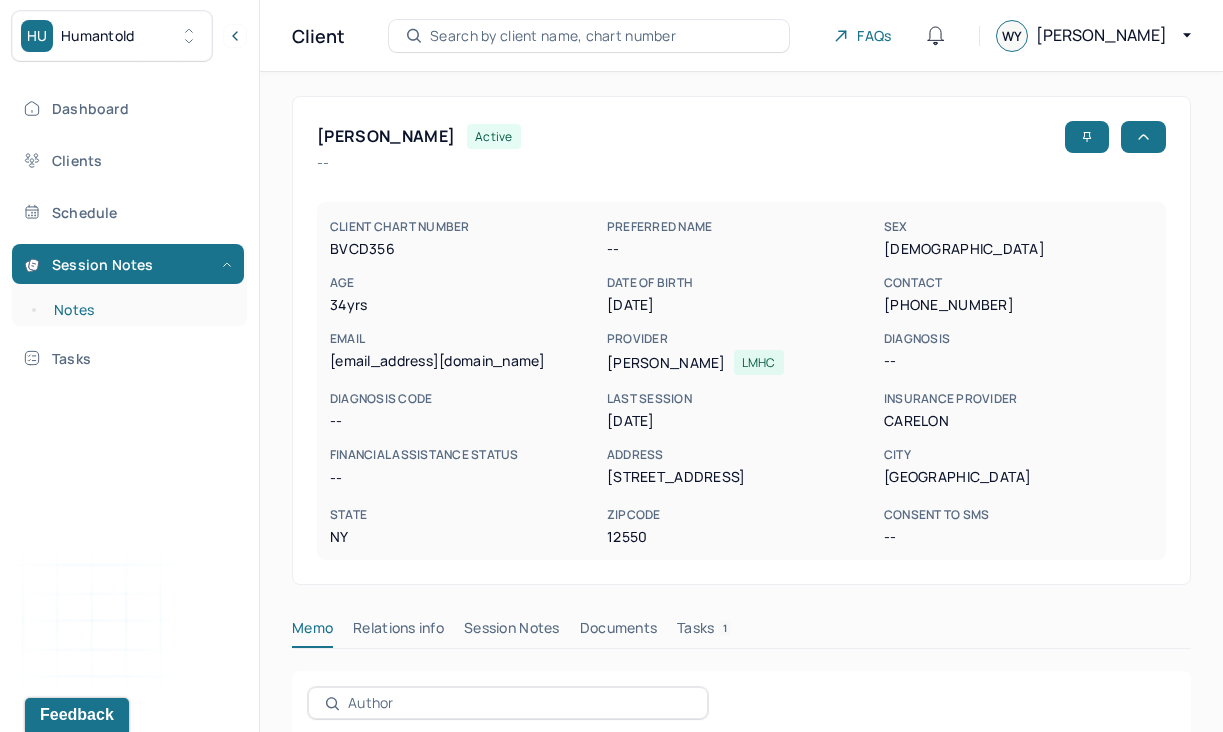 click on "Notes" at bounding box center (139, 310) 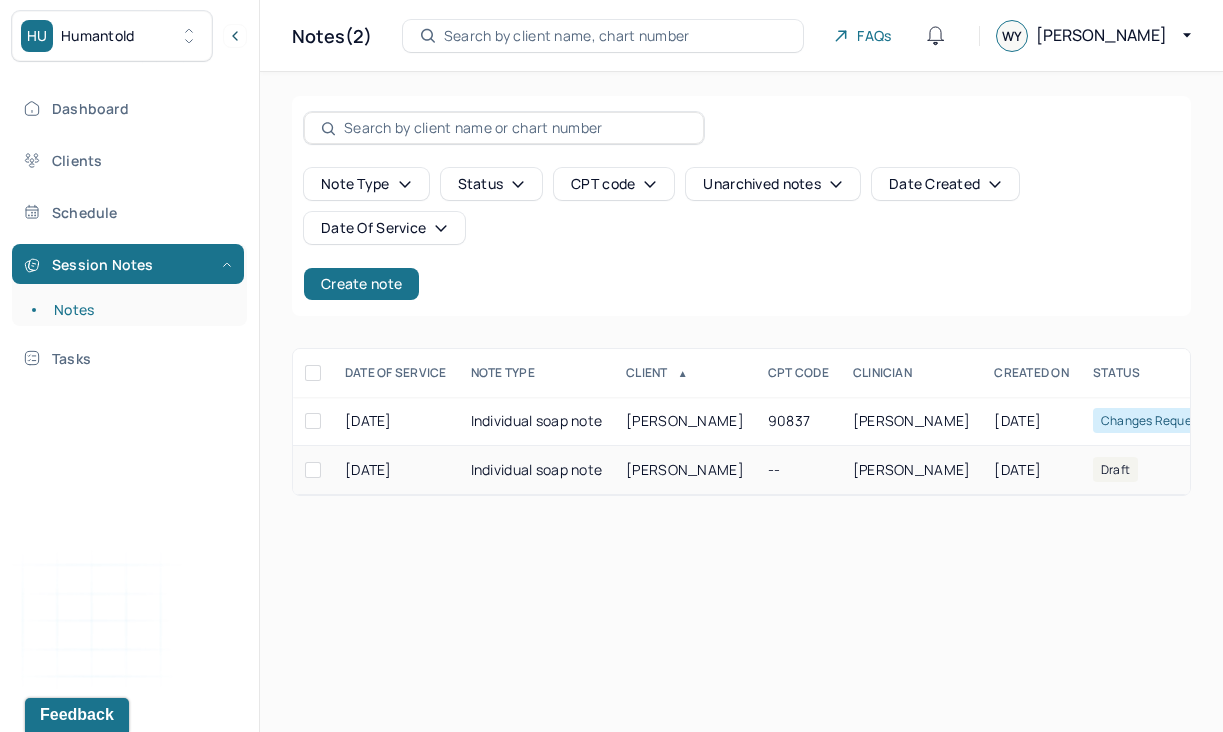 click on "Individual soap note" at bounding box center (537, 470) 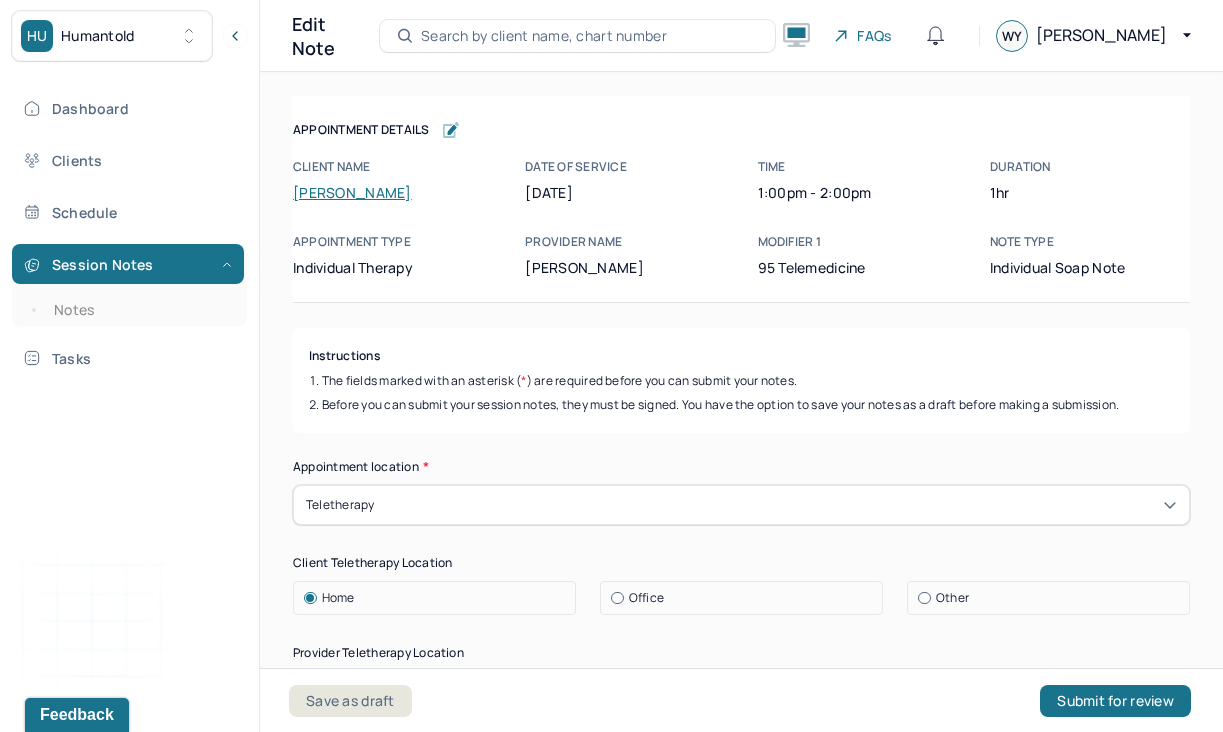 click on "Dashboard Clients Schedule Session Notes Notes Tasks" at bounding box center [129, 233] 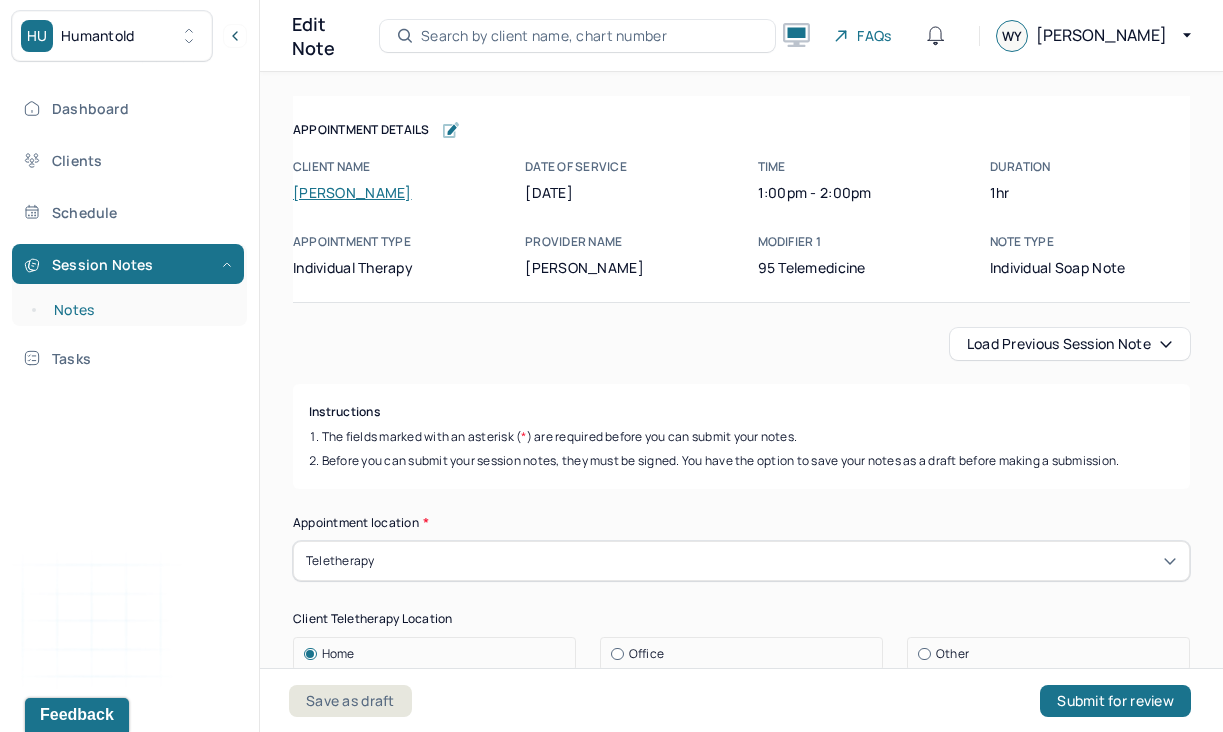 click on "Notes" at bounding box center (139, 310) 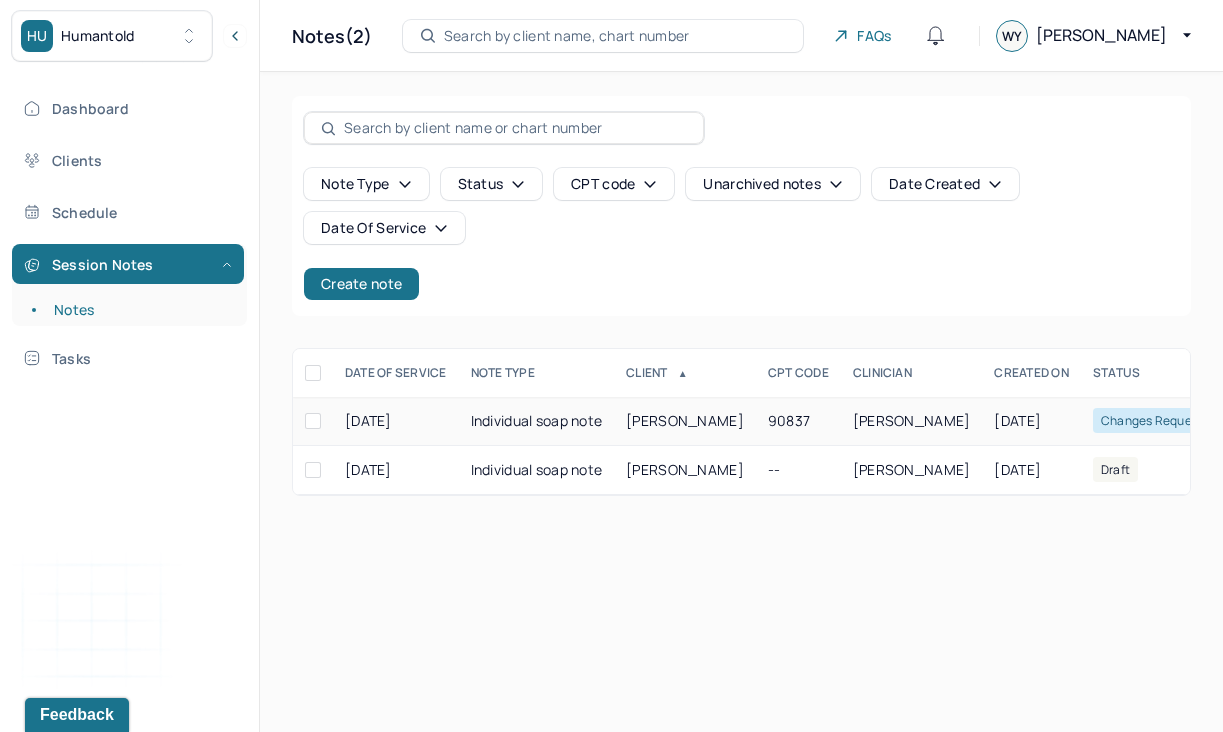 click on "Individual soap note" at bounding box center (537, 421) 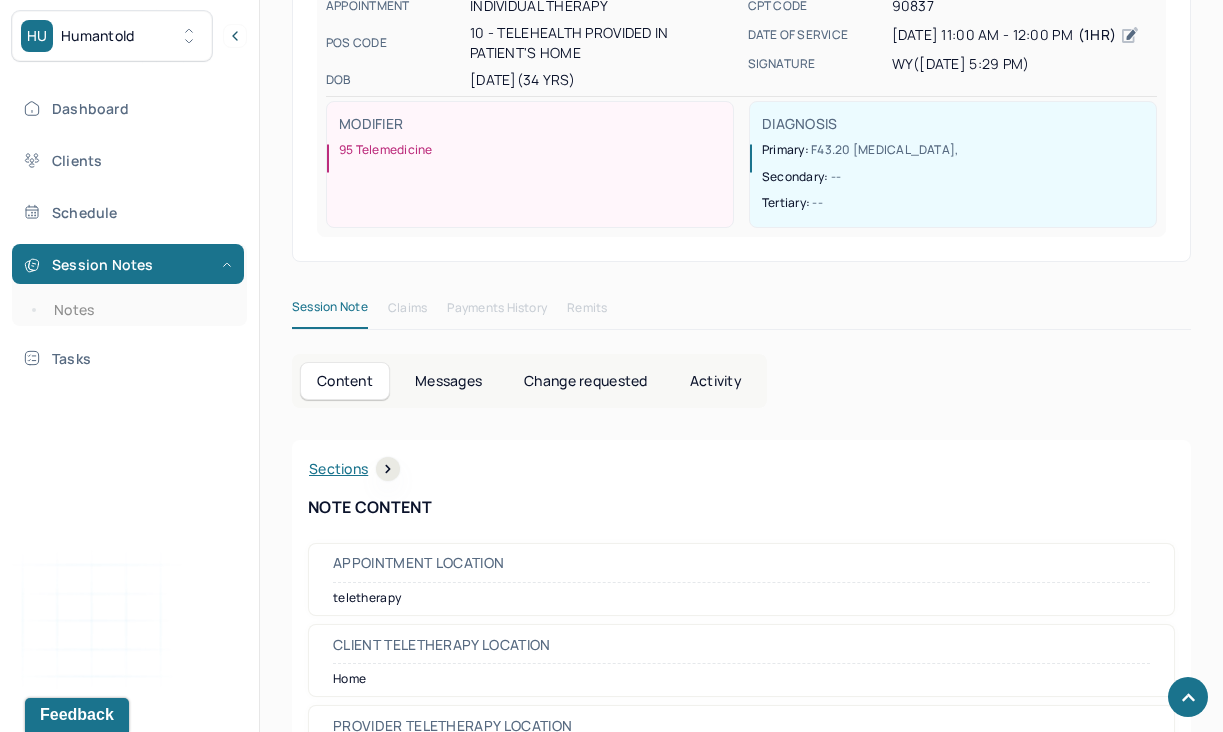 scroll, scrollTop: 20, scrollLeft: 0, axis: vertical 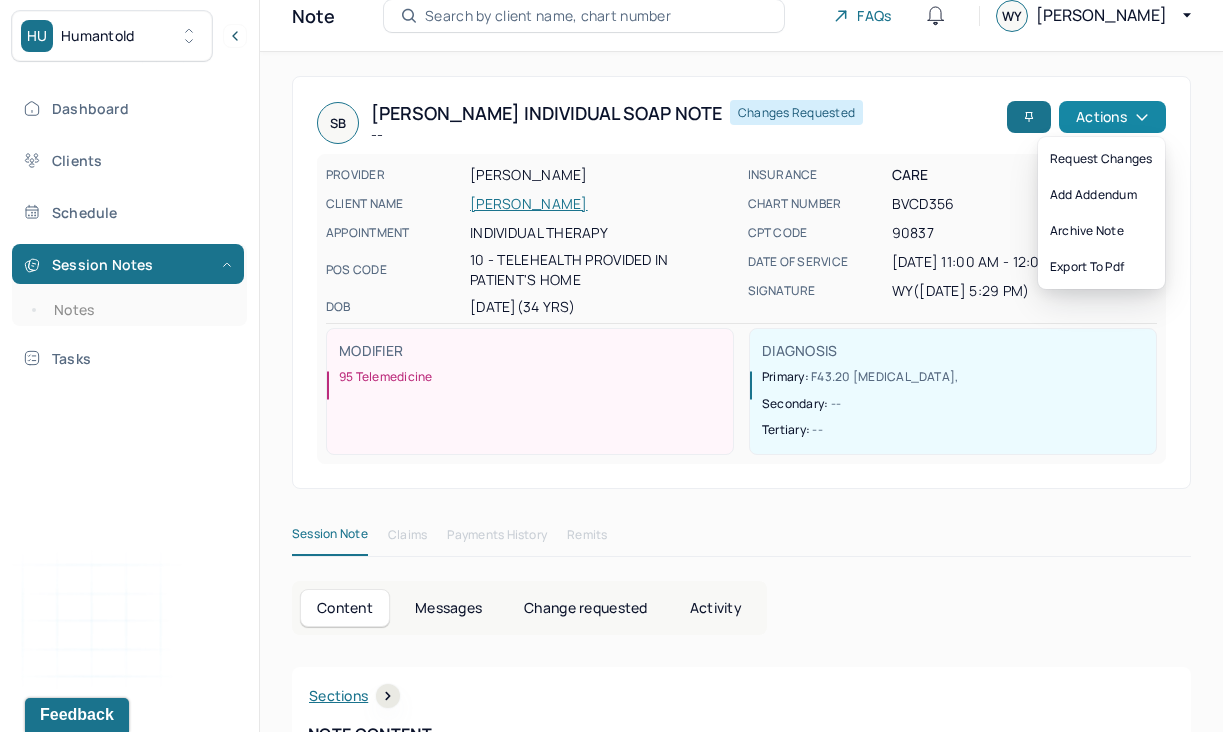 click on "Actions" at bounding box center [1112, 117] 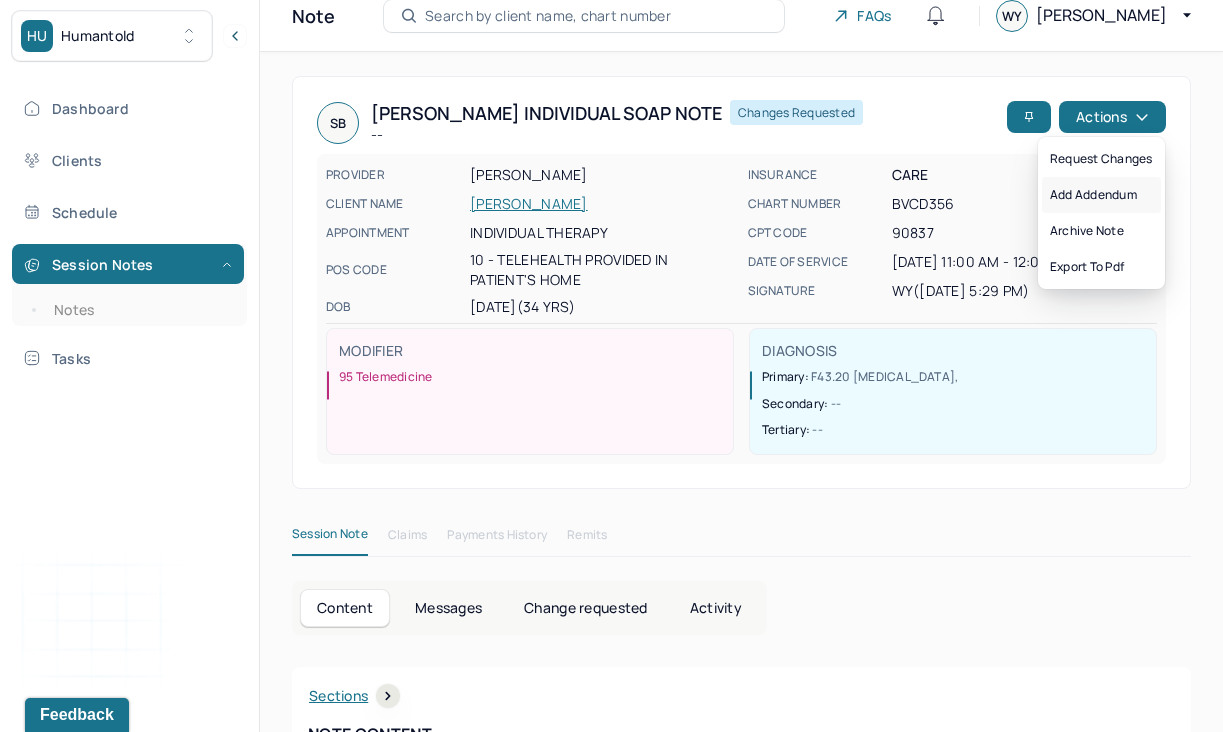 click on "Add addendum" at bounding box center [1101, 195] 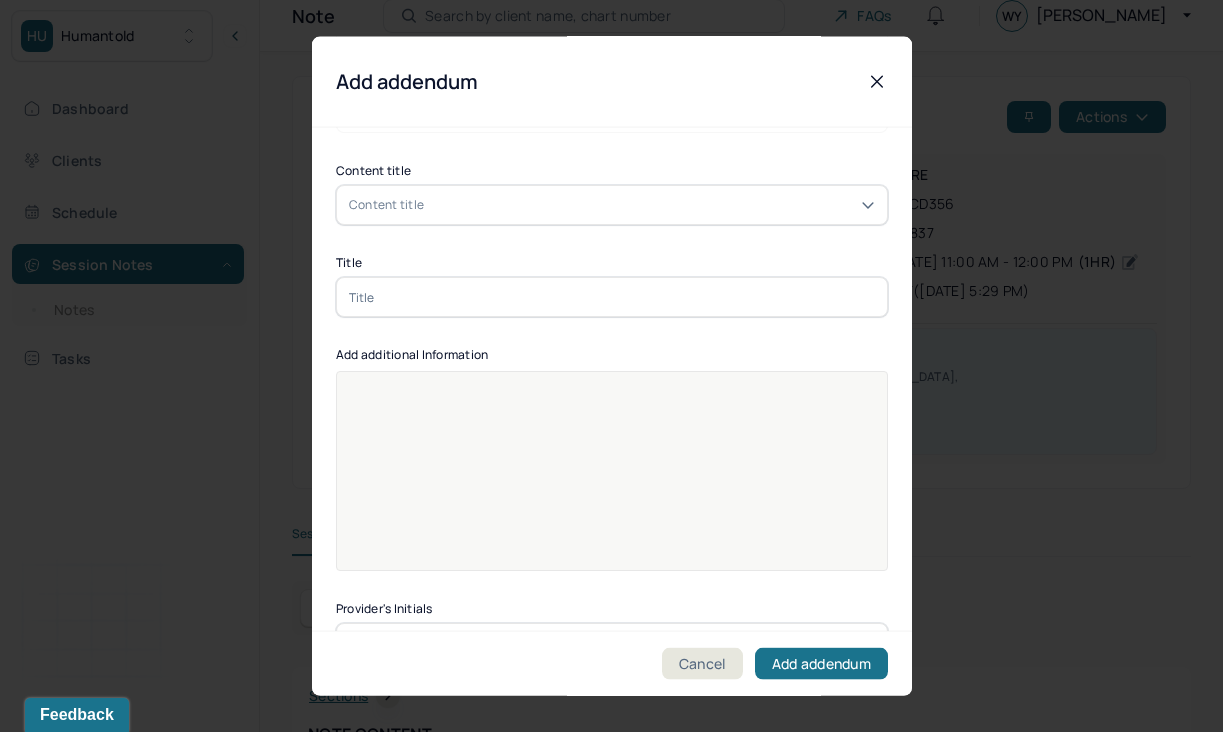 scroll, scrollTop: 146, scrollLeft: 0, axis: vertical 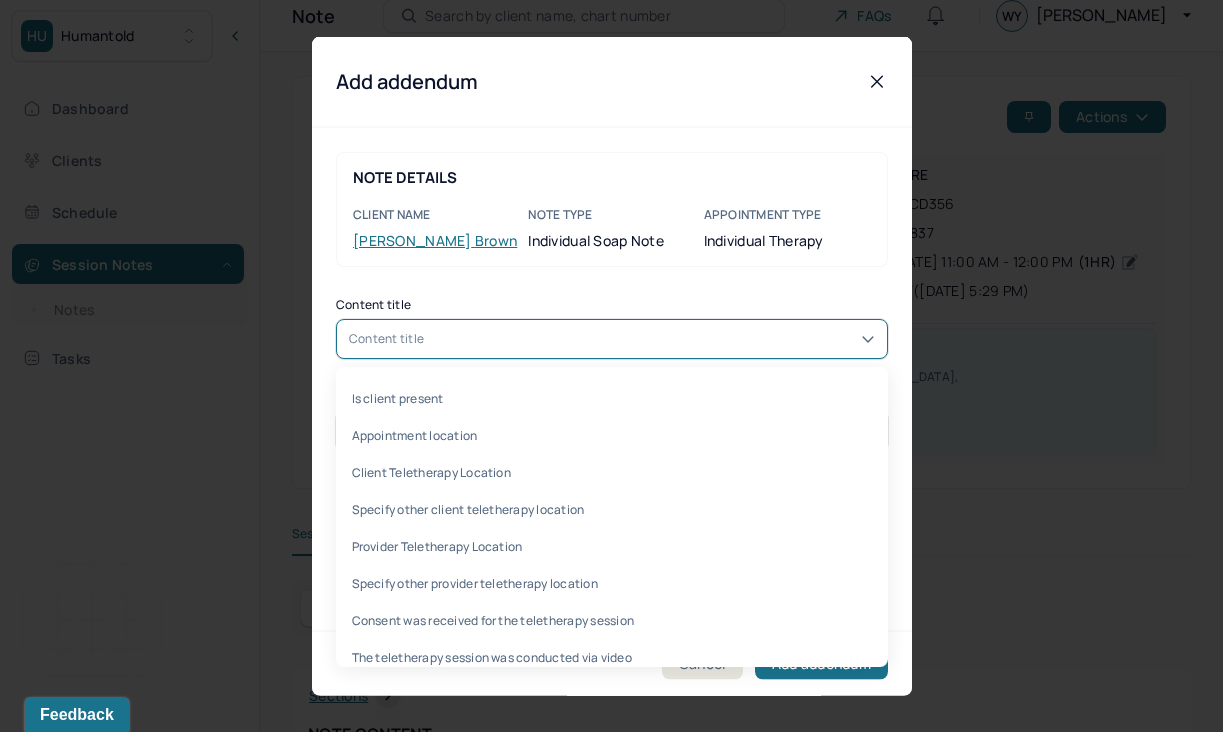 click on "Is client present, 1 of 34. 34 results available. Use Up and Down to choose options, press Enter to select the currently focused option, press Escape to exit the menu, press Tab to select the option and exit the menu. Content title Is client present Appointment location Client Teletherapy Location Specify other client teletherapy location Provider Teletherapy Location Specify other provider teletherapy location Consent was received for the teletherapy session The teletherapy session was conducted via video Primary diagnosis Secondary diagnosis Tertiary diagnosis Emotional / Behavioural symptoms demonstrated Causing Intention for Session Subjective Objective Assessment Cognitive-Behavioral therapies Relationship based Interventions Other Plan Frequency of sessions Please specify if other Date of next session Prognosis Client Response Goal one Progress one Goal two Progress two Goal three Progress three Communication Factors impacting treatment Details around communication factors impacting treatment" at bounding box center [612, 339] 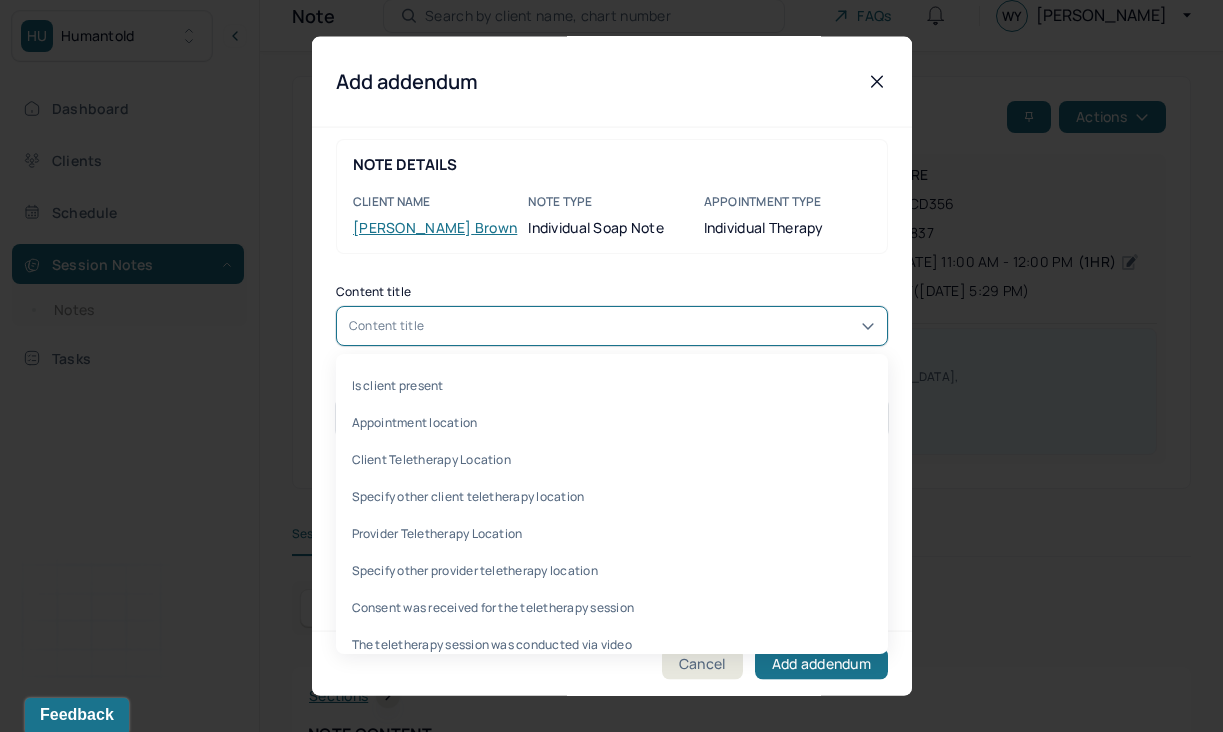 scroll, scrollTop: 15, scrollLeft: 0, axis: vertical 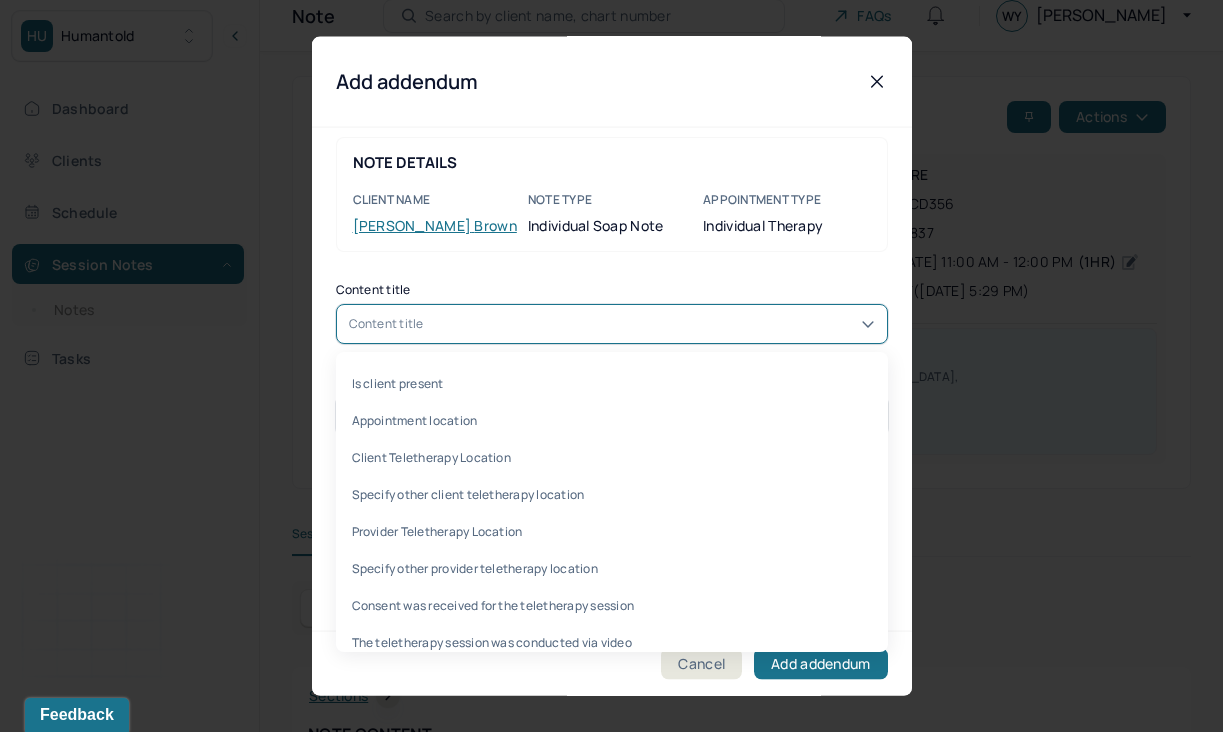 click 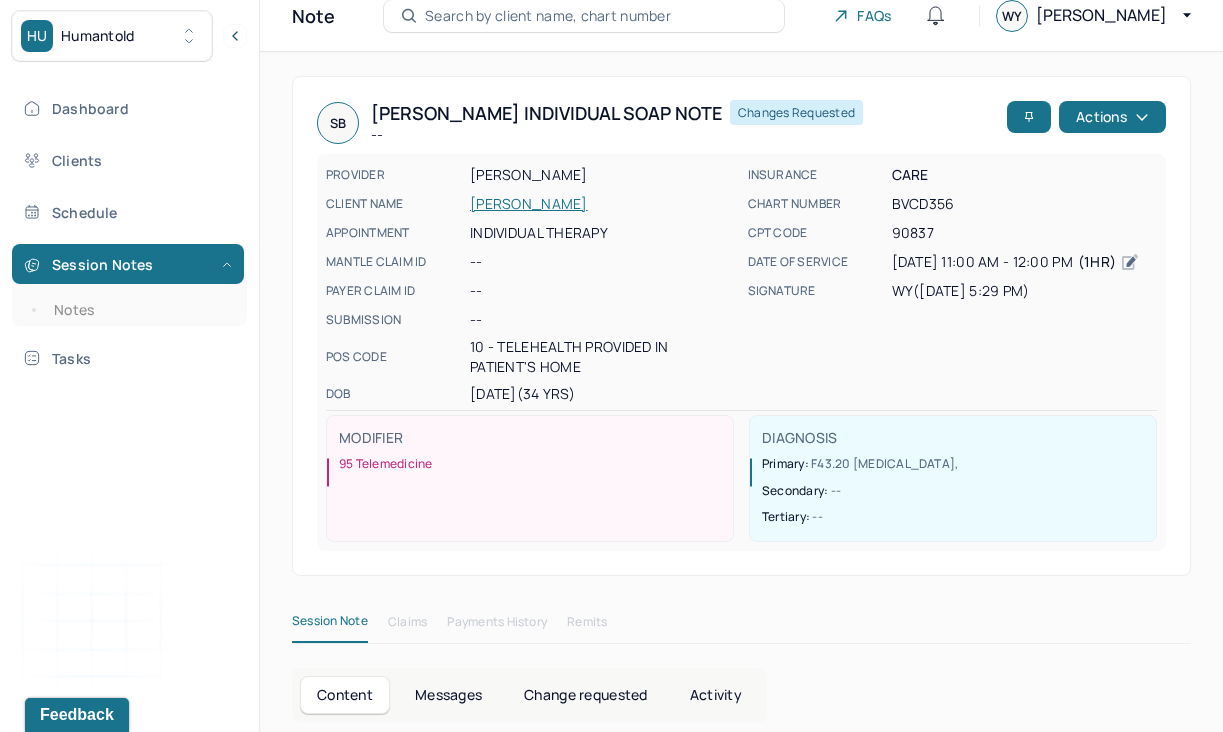 click 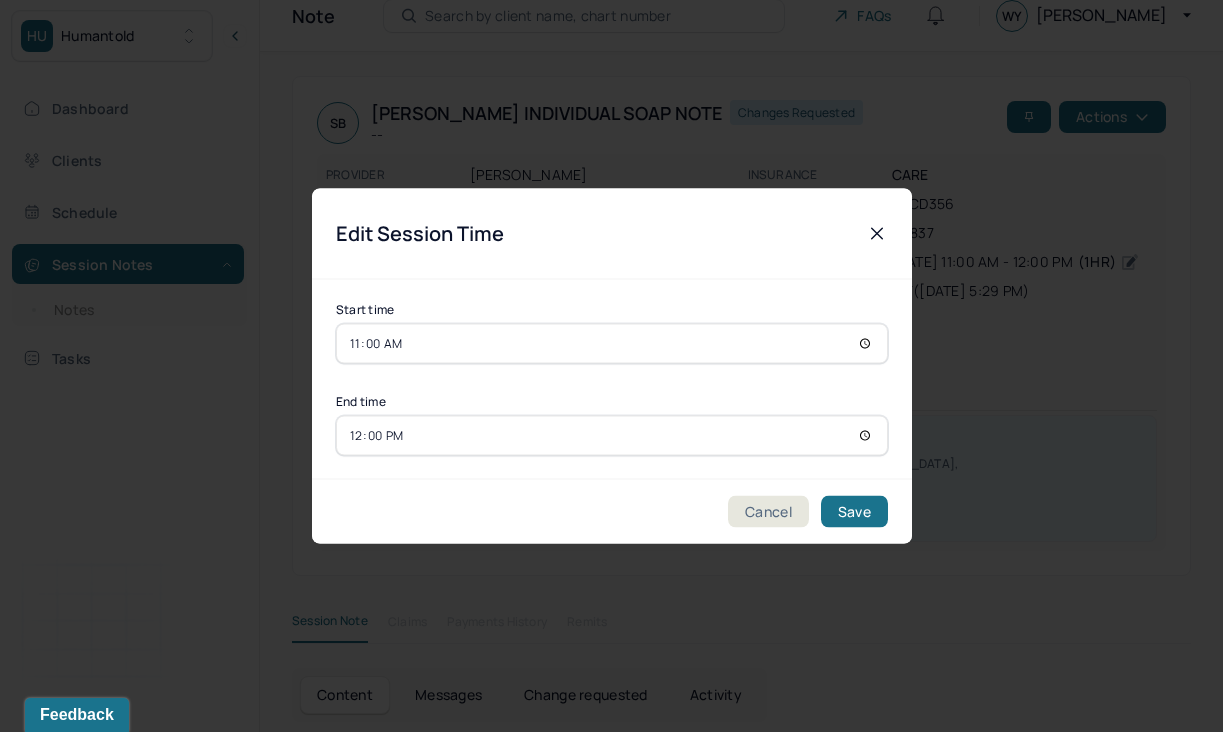 click on "Edit Session Time" at bounding box center [612, 234] 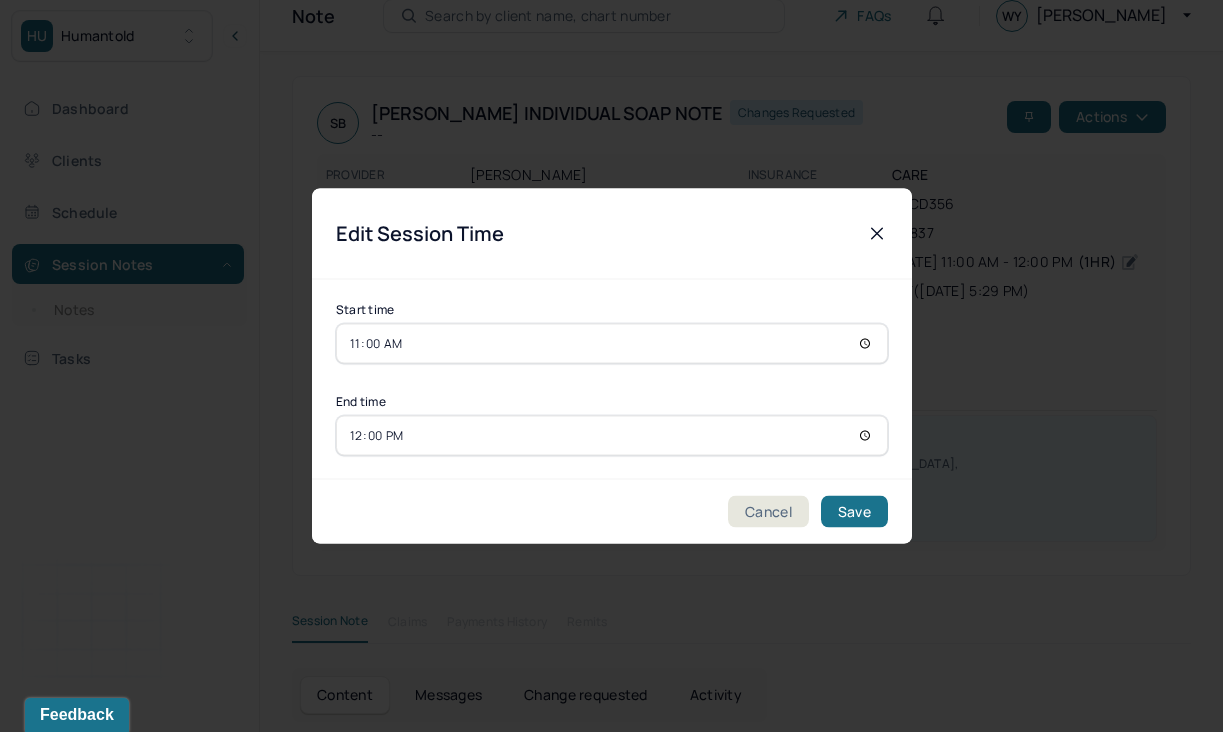 click 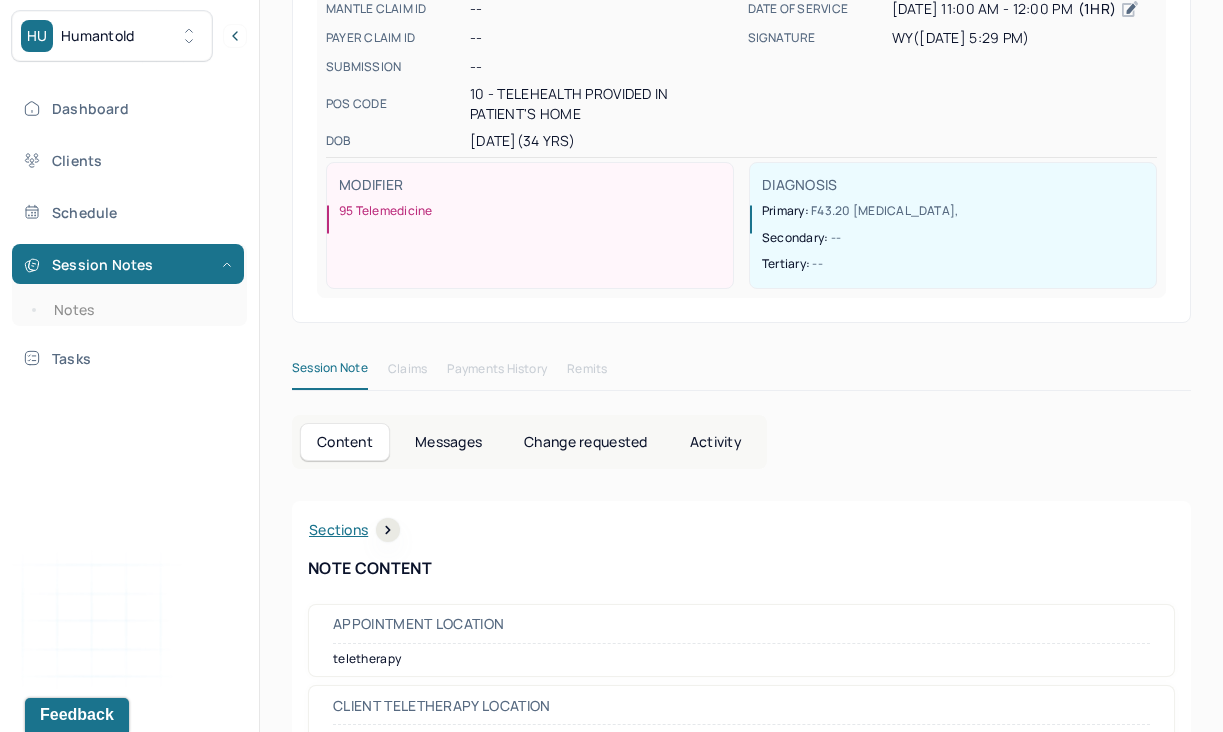 scroll, scrollTop: 328, scrollLeft: 0, axis: vertical 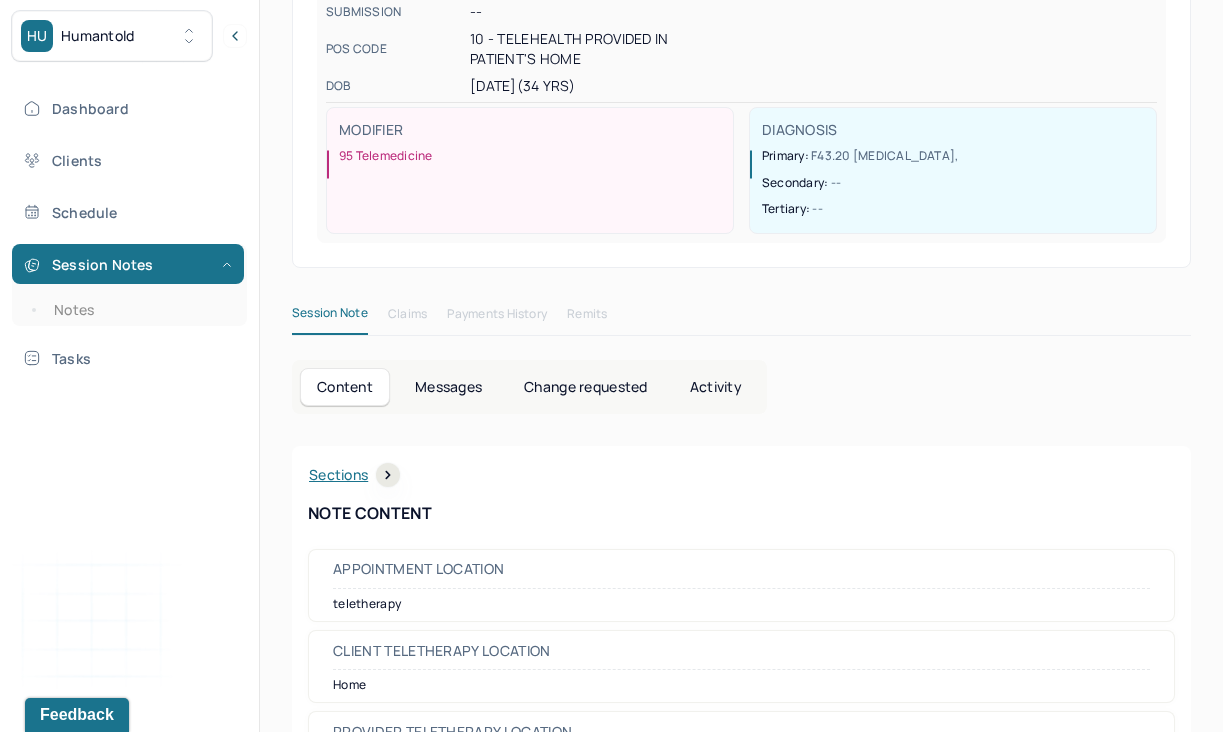 click on "Change requested" at bounding box center [585, 387] 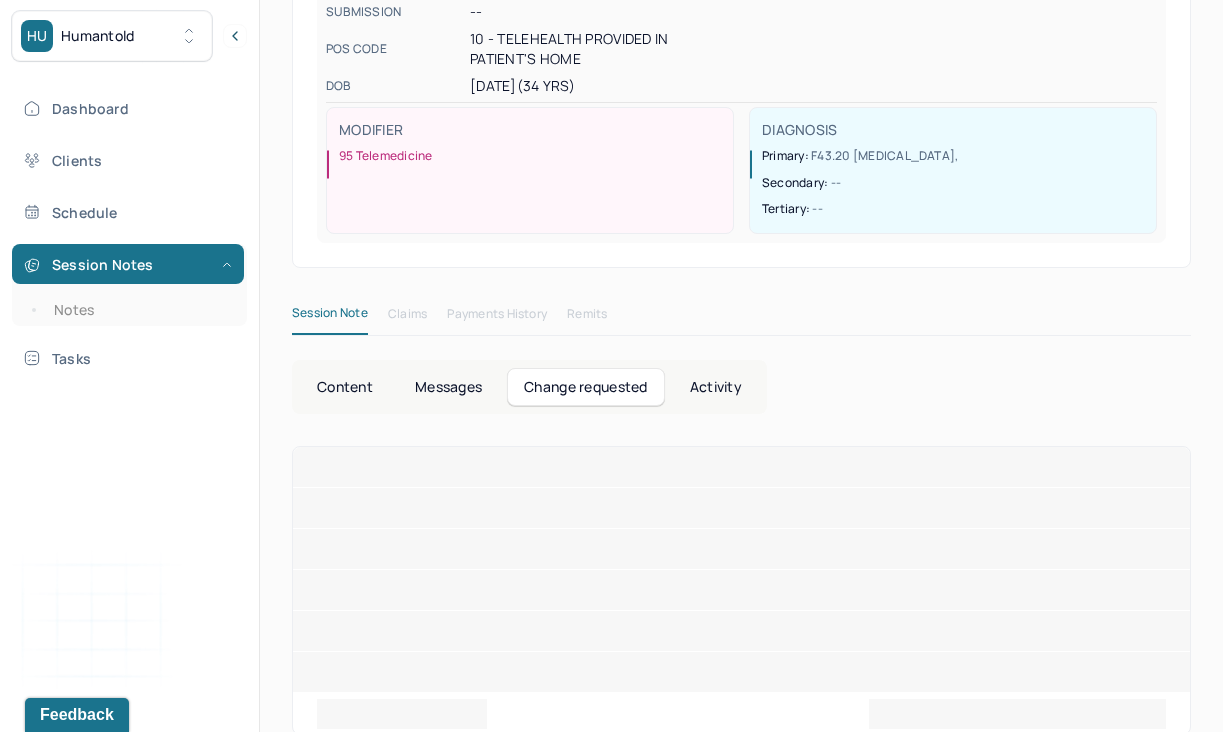 scroll, scrollTop: 180, scrollLeft: 0, axis: vertical 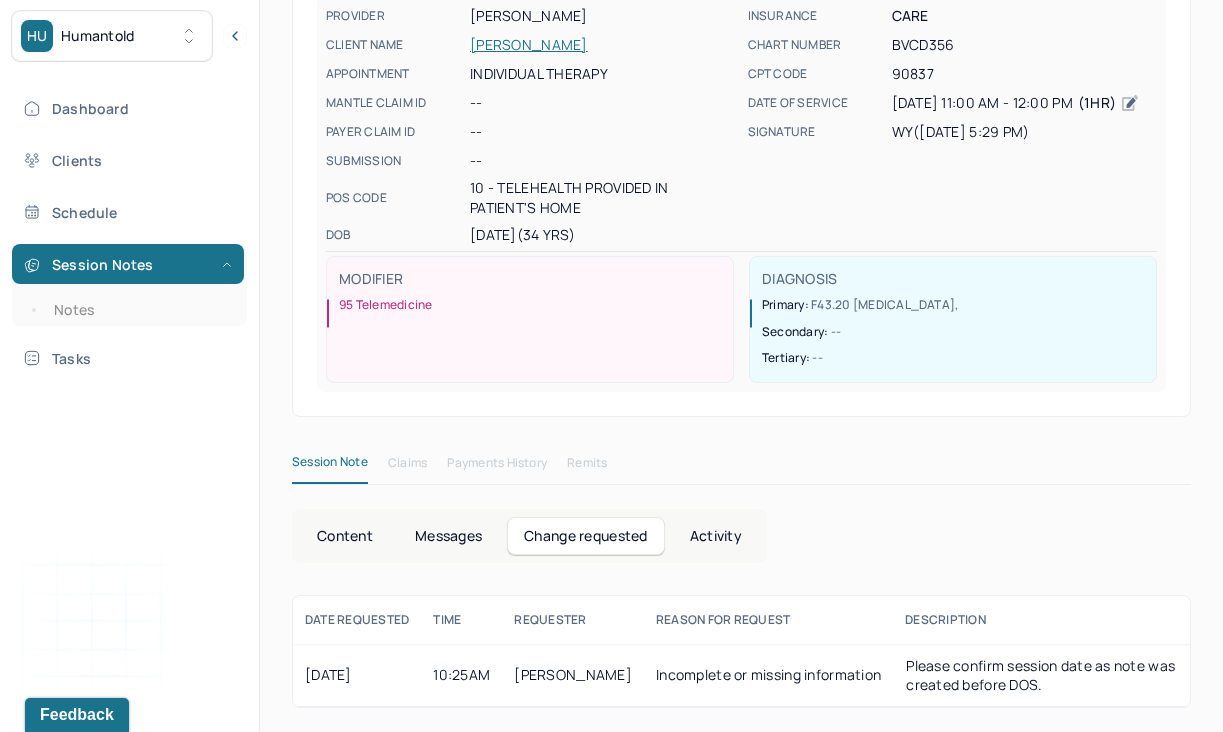 click on "Activity" at bounding box center (716, 536) 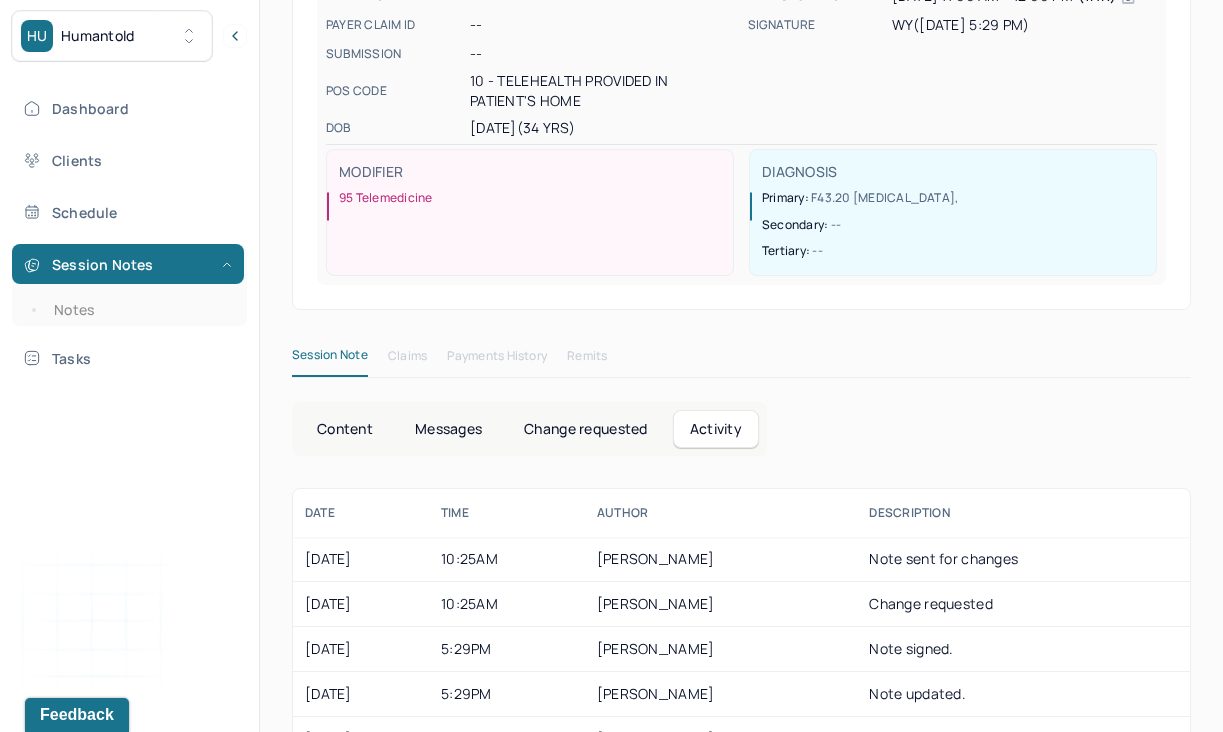 scroll, scrollTop: 295, scrollLeft: 0, axis: vertical 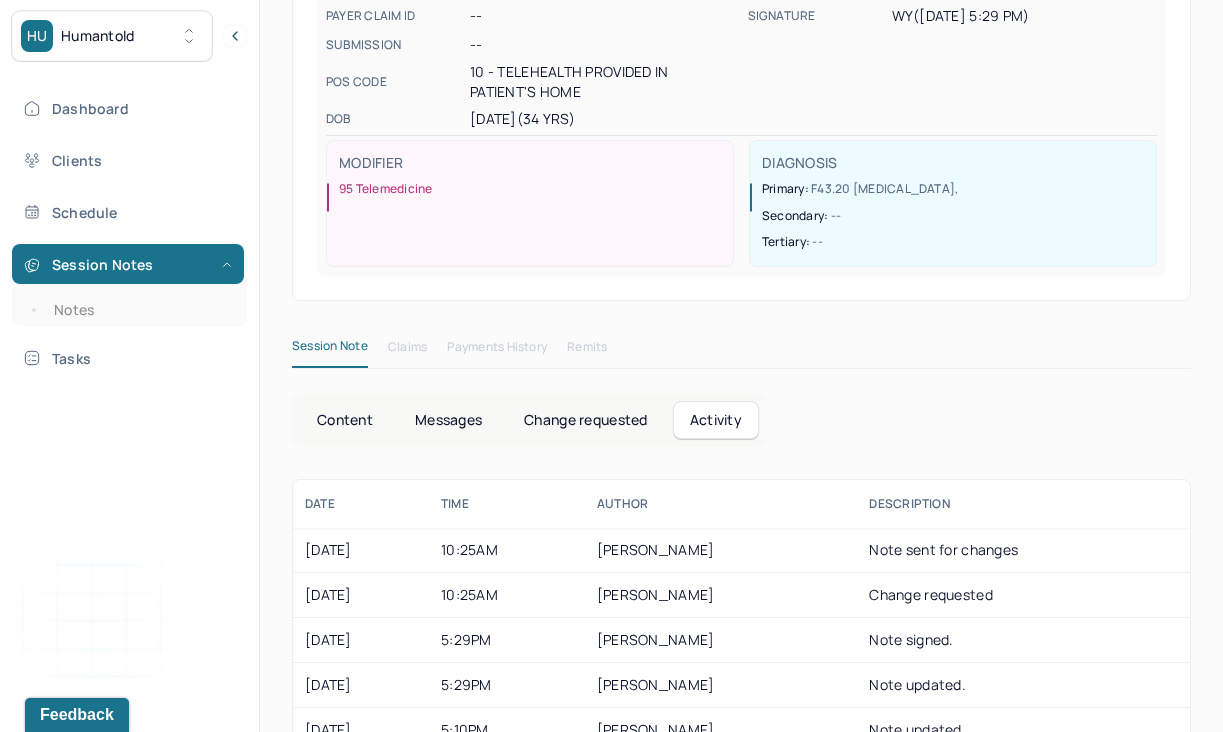 click on "date Time AUTHOR DESCRIPTION [DATE] 10:25AM [PERSON_NAME] sent for changes [DATE] 10:25AM [PERSON_NAME] Change requested [DATE] 5:29PM [PERSON_NAME] Note signed. [DATE] 5:29PM [PERSON_NAME] Note updated. [DATE] 5:10PM [PERSON_NAME] Note updated. [DATE] 10:55PM [PERSON_NAME] Note updated. [DATE] 10:55PM [PERSON_NAME] Note created." at bounding box center [741, 661] 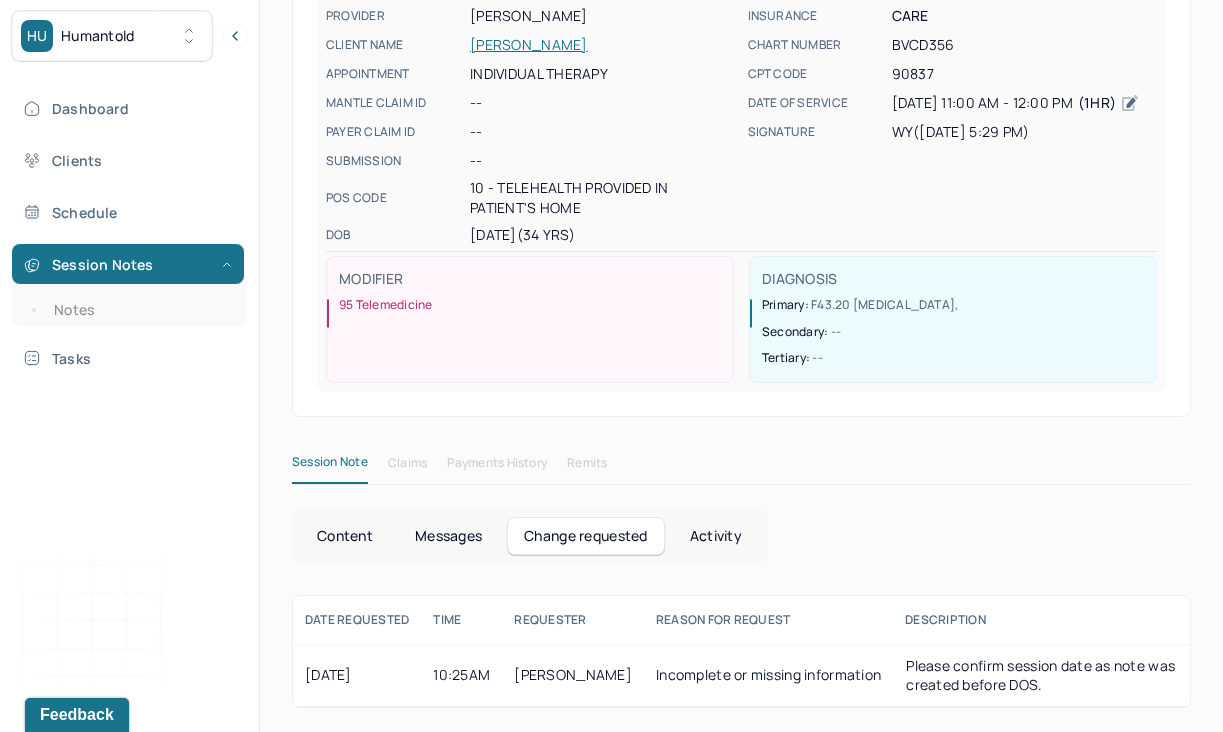 click on "[DATE]" at bounding box center (357, 675) 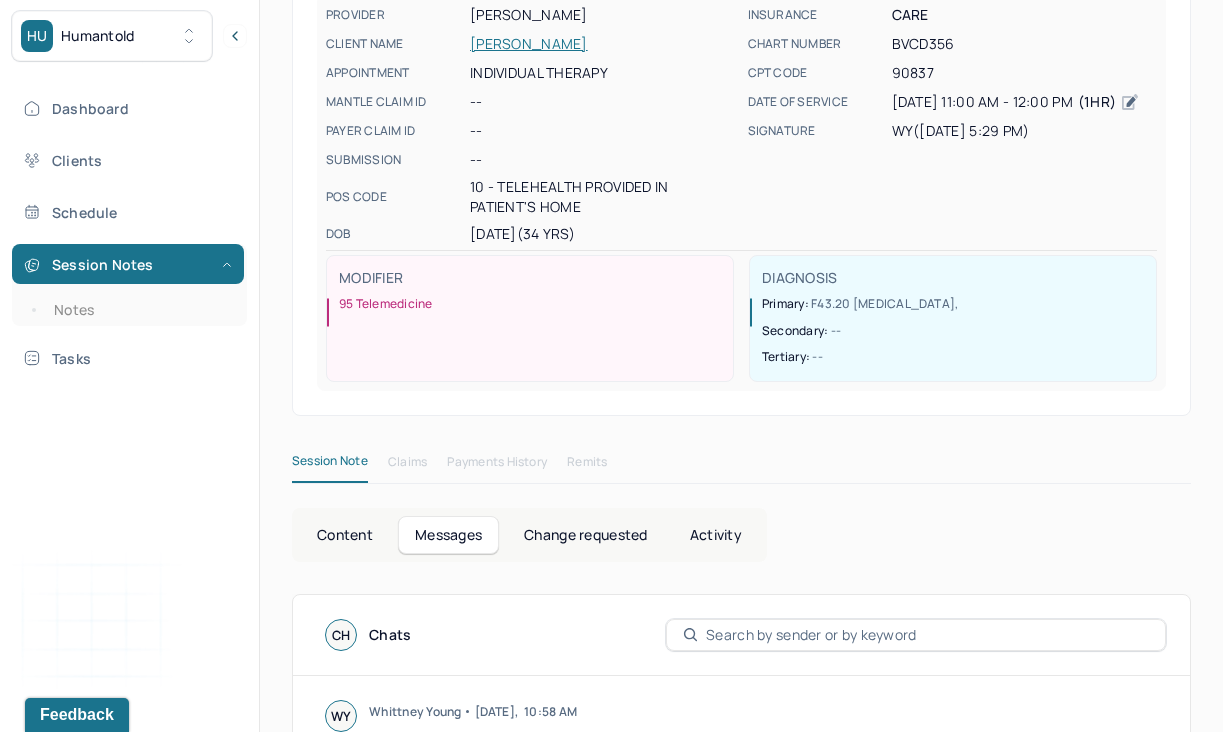 click on "Content" at bounding box center [345, 535] 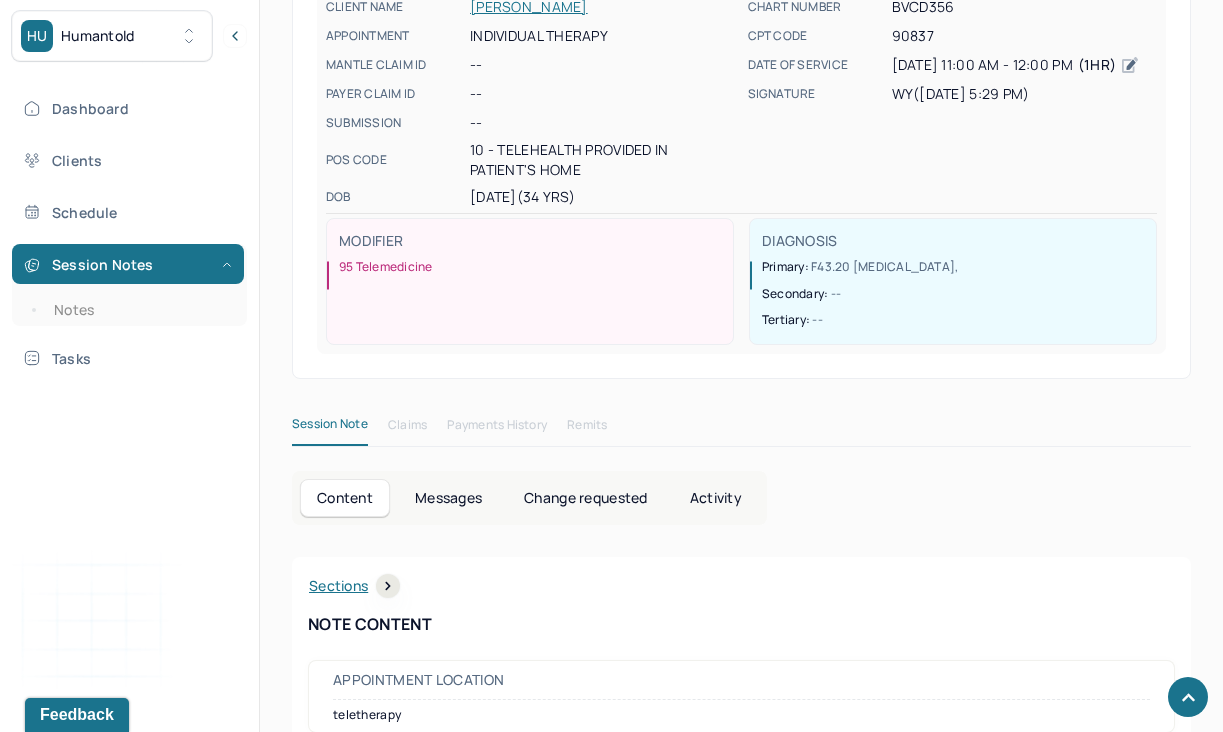 scroll, scrollTop: 0, scrollLeft: 0, axis: both 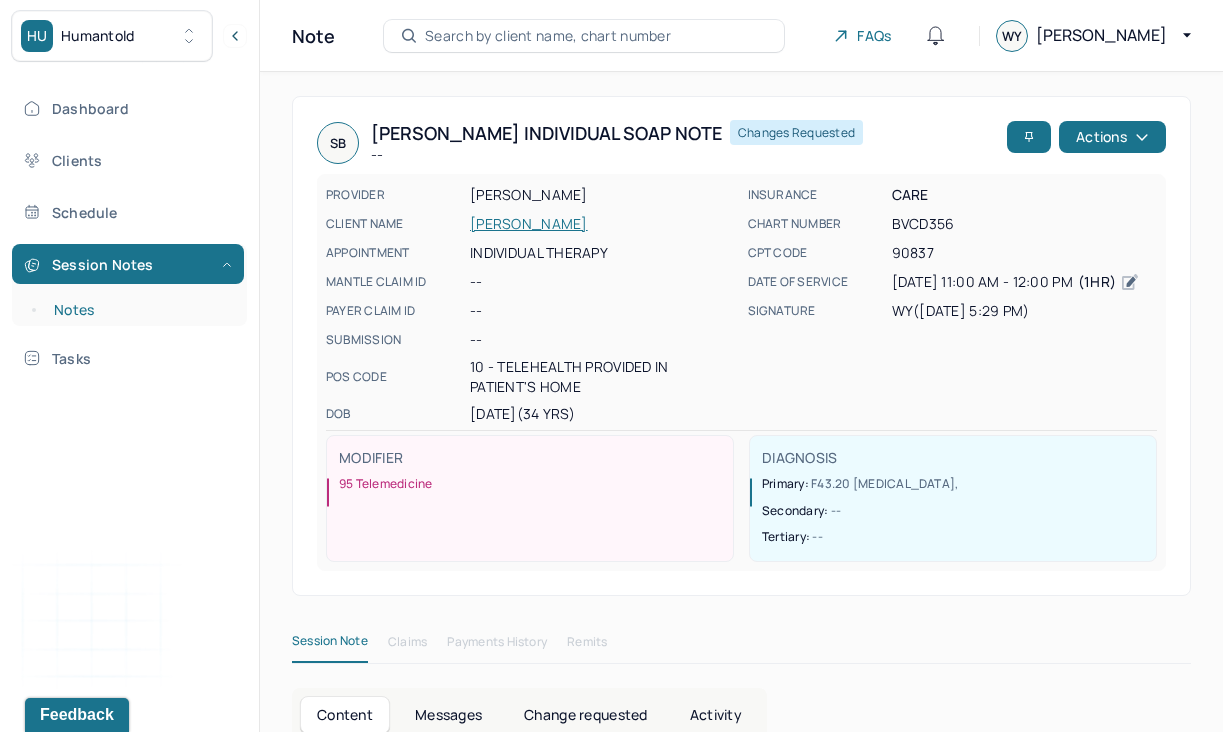 click on "Notes" at bounding box center (139, 310) 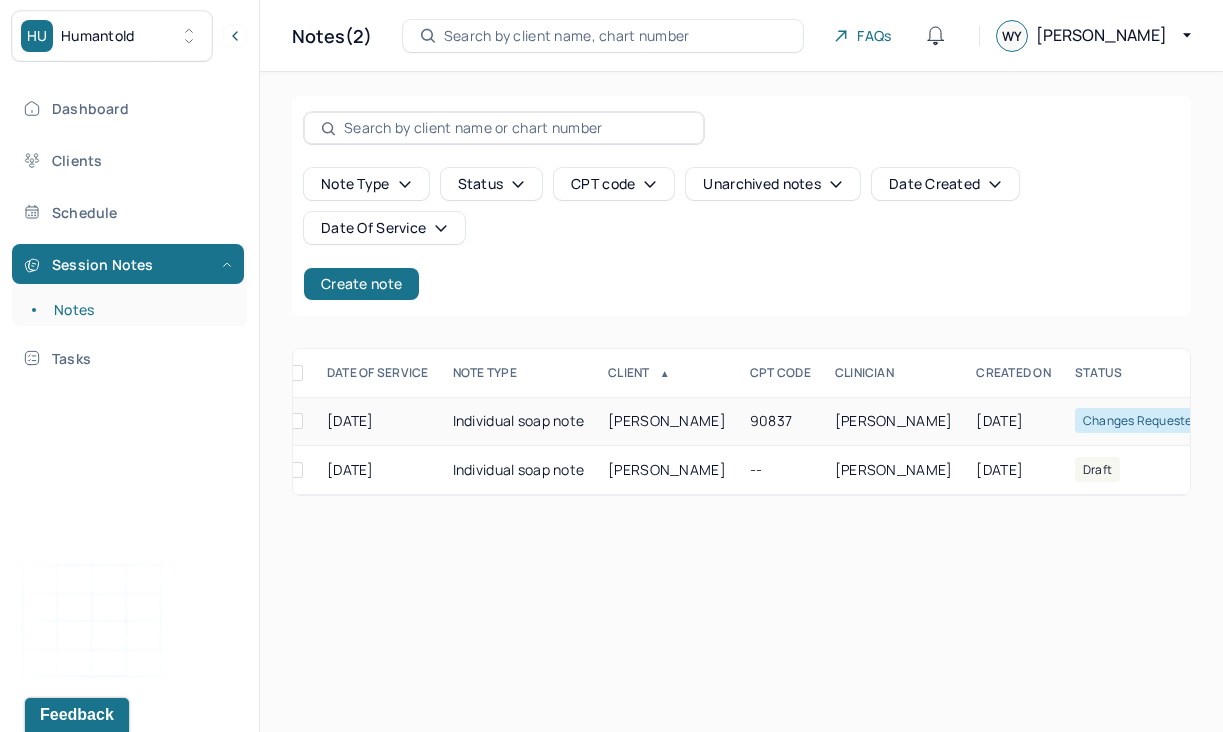 scroll, scrollTop: 0, scrollLeft: 0, axis: both 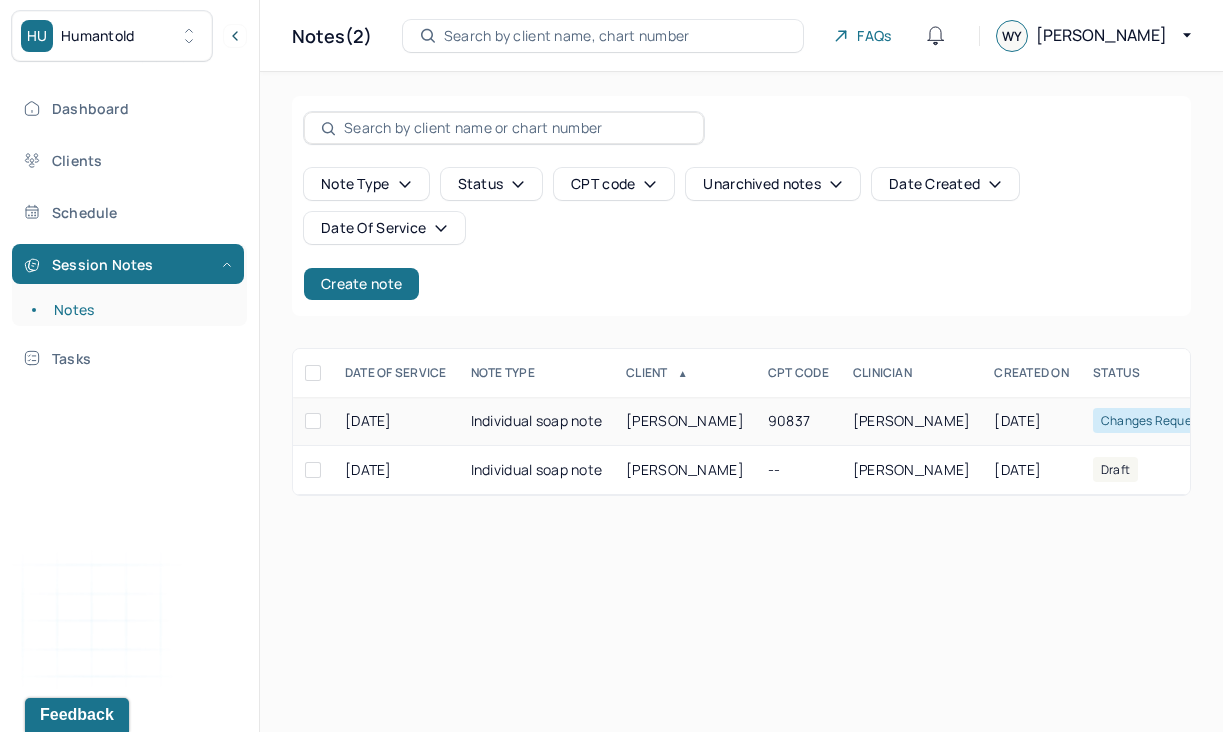 click at bounding box center (313, 421) 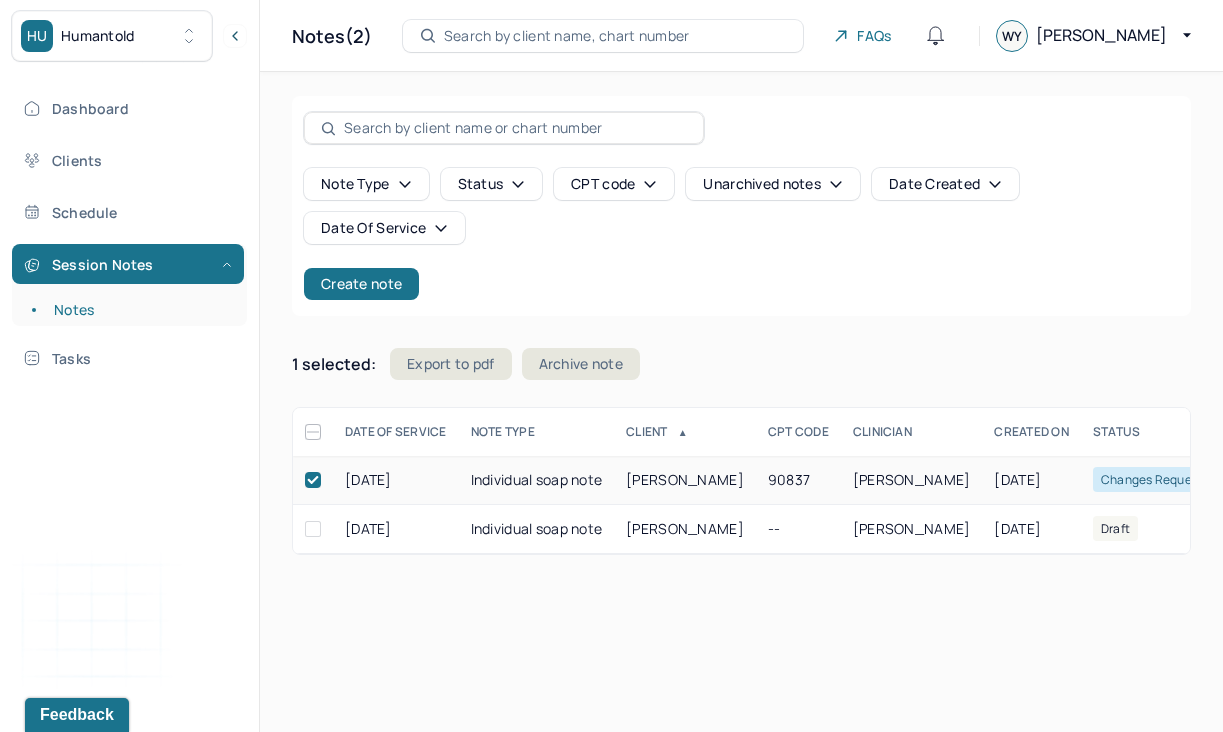 click 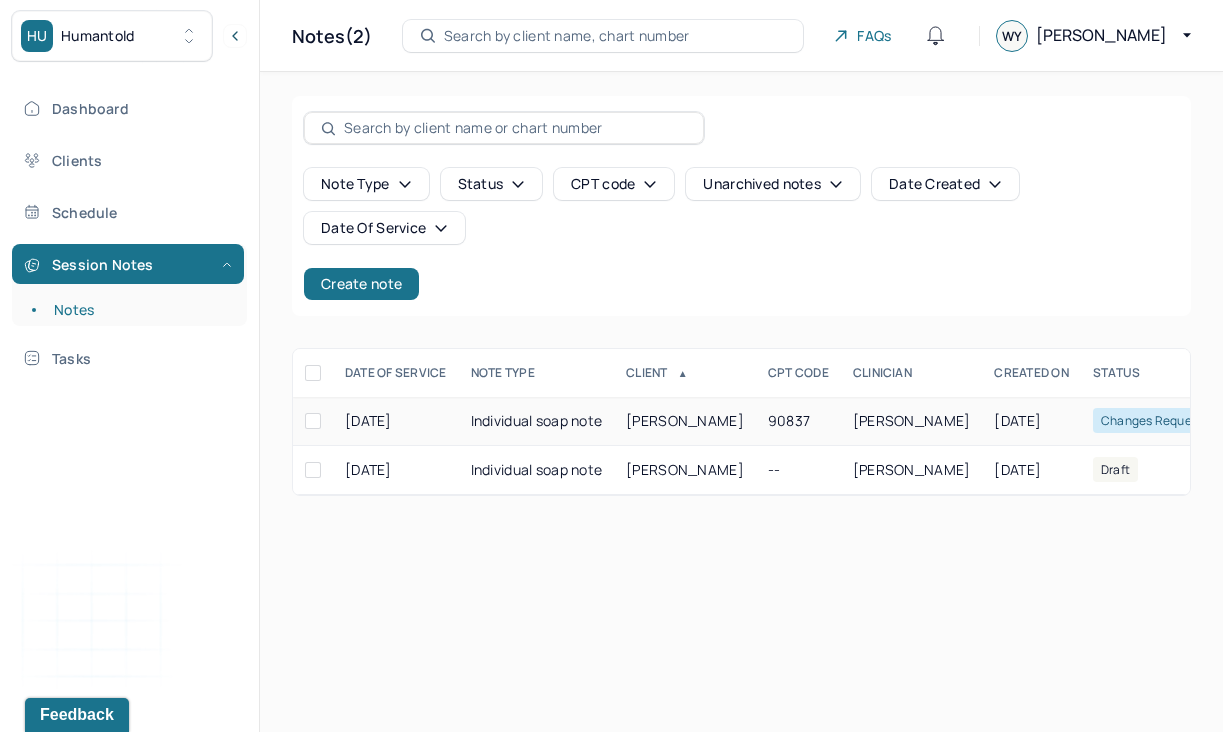 scroll, scrollTop: 0, scrollLeft: 265, axis: horizontal 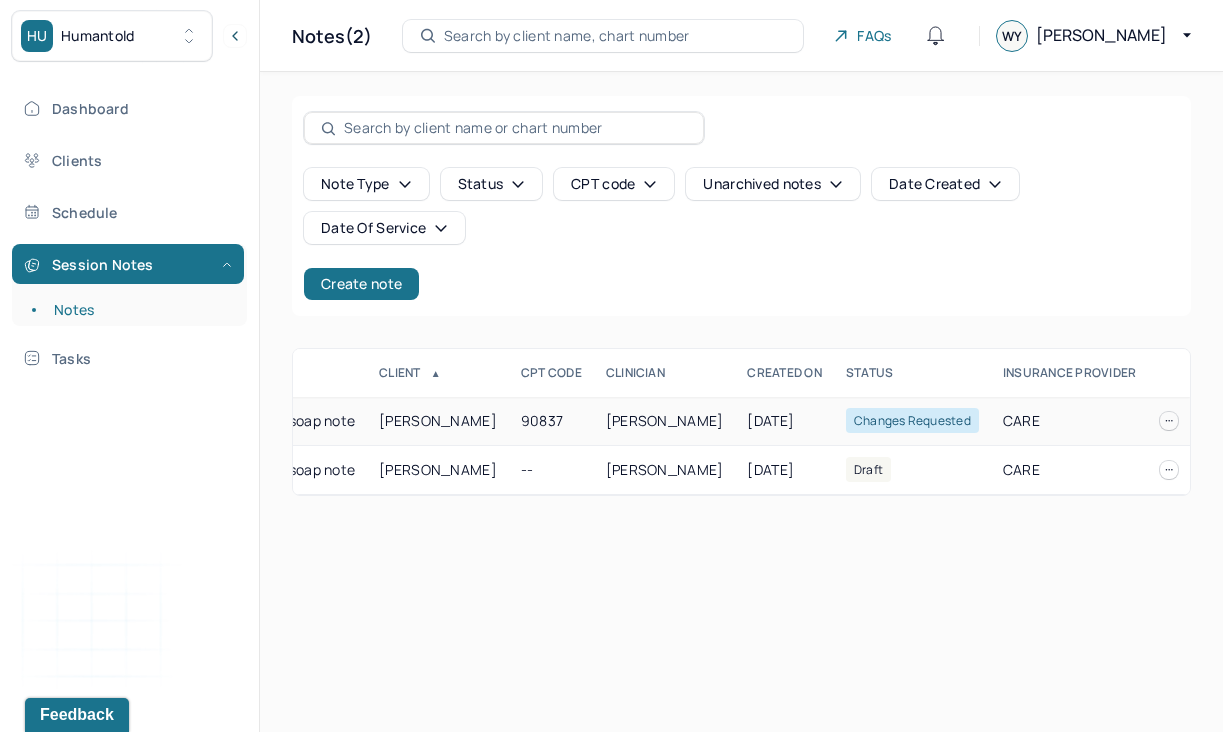 click at bounding box center [1169, 421] 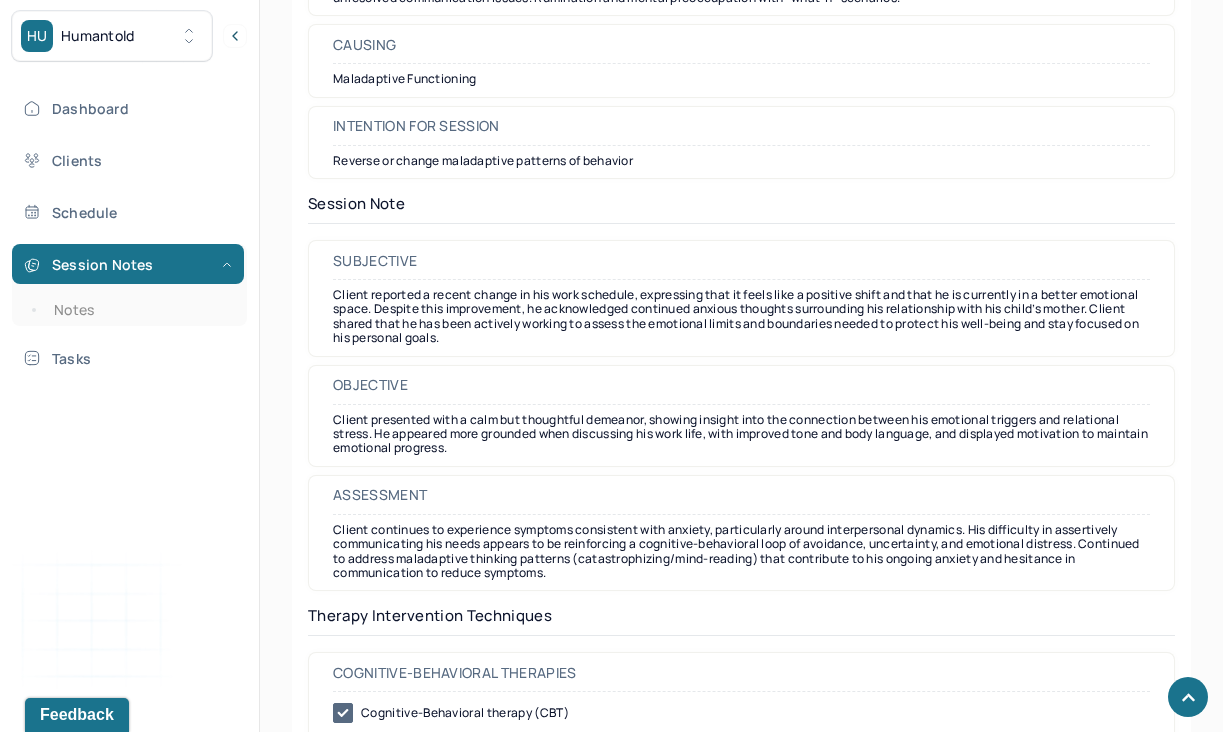 scroll, scrollTop: 1584, scrollLeft: 0, axis: vertical 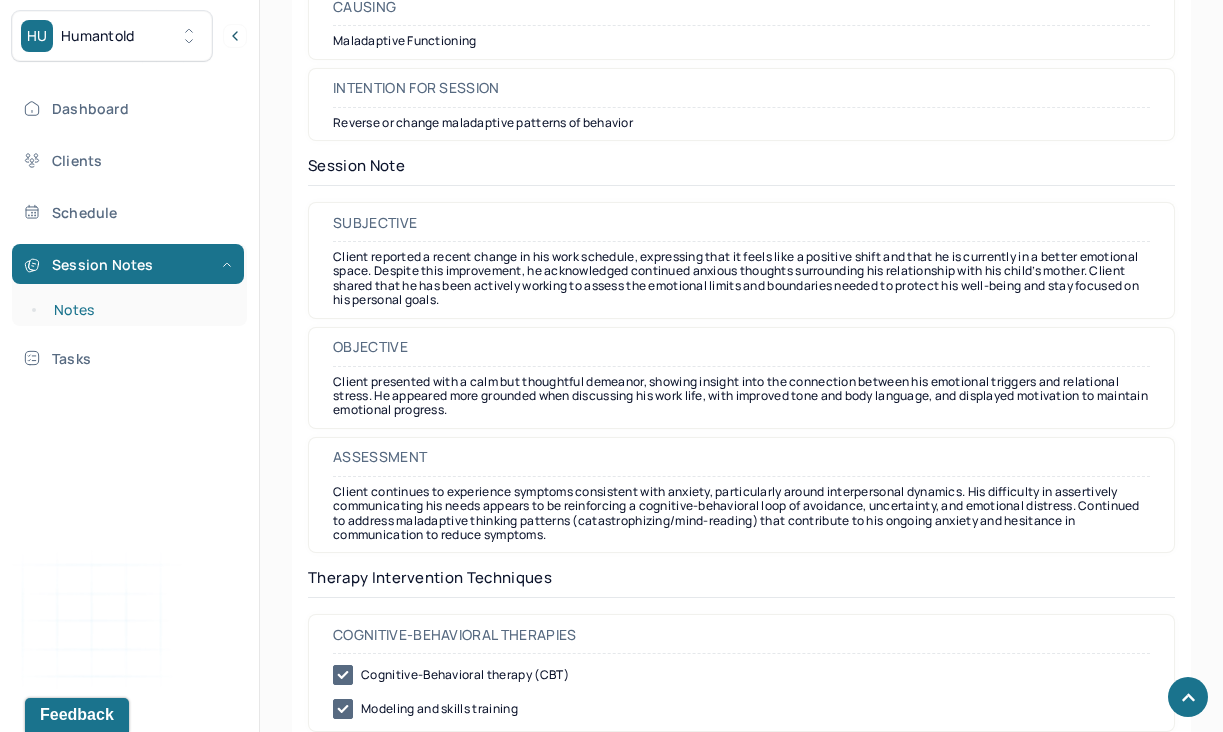 click on "Notes" at bounding box center [139, 310] 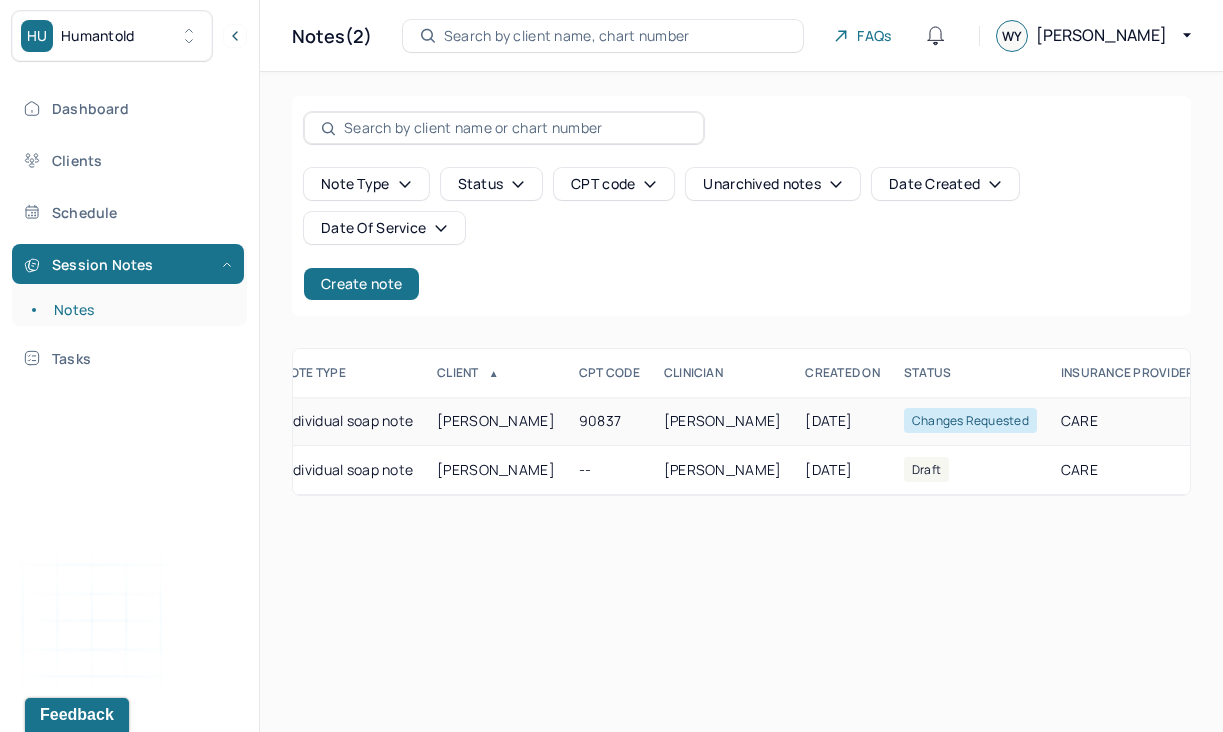 scroll, scrollTop: 0, scrollLeft: 265, axis: horizontal 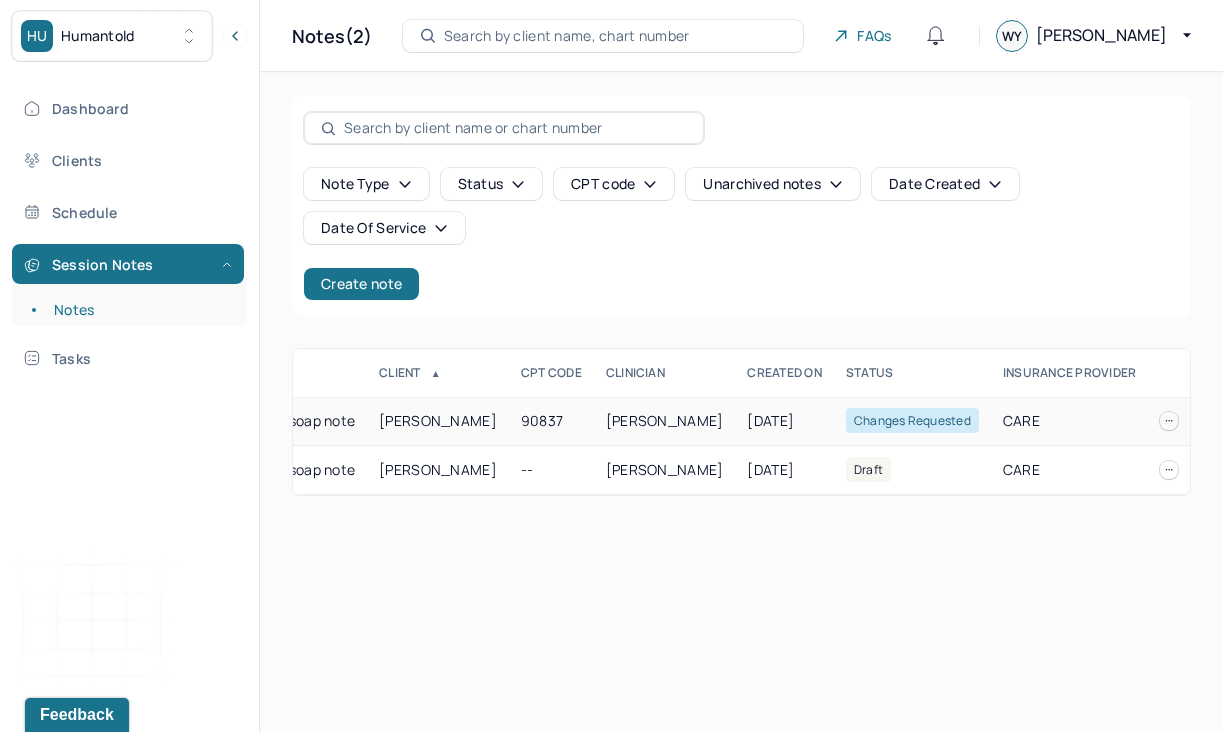 click at bounding box center [1169, 421] 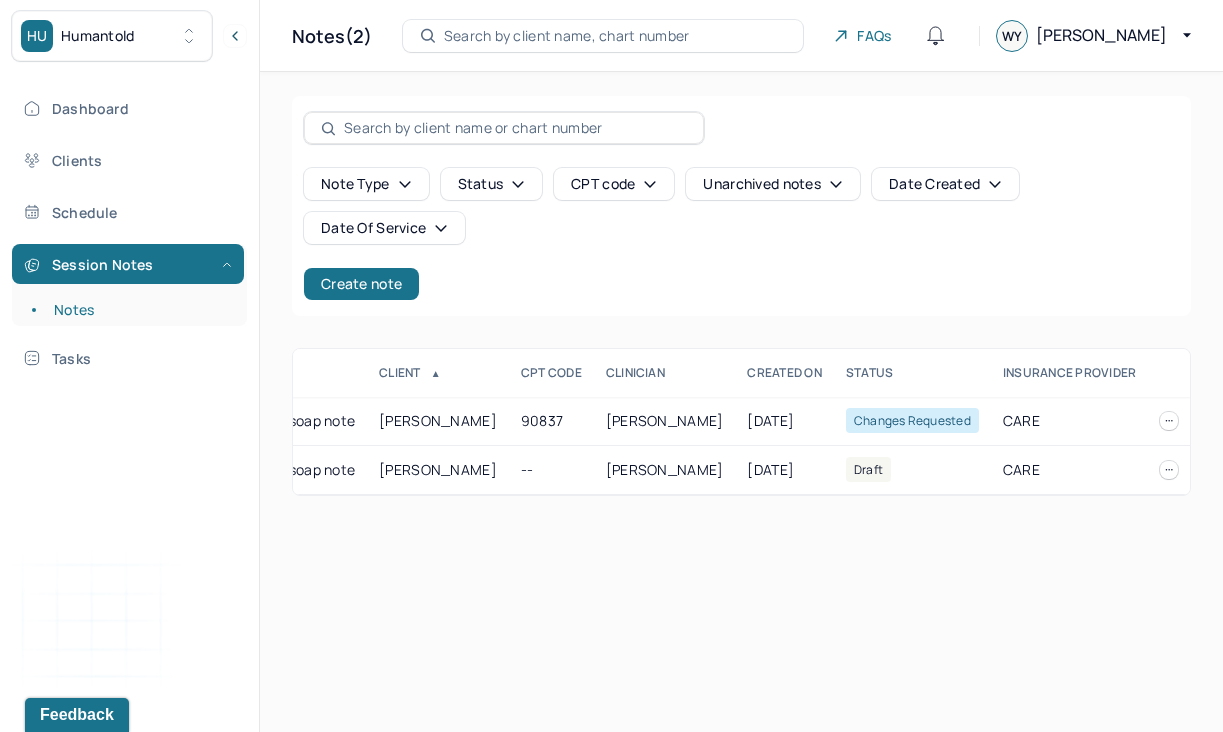 click on "Note type     Status     CPT code     Unarchived notes     Date Created     Date Of Service     Create note   DATE OF SERVICE NOTE TYPE CLIENT ▲ CPT CODE CLINICIAN CREATED ON STATUS INSURANCE PROVIDER [DATE] Individual soap note [PERSON_NAME] 90837 [PERSON_NAME] [DATE] Changes requested CARE     [DATE] Individual soap note [PERSON_NAME] -- [PERSON_NAME] [DATE] Draft CARE     [PERSON_NAME] Changes requested       [DATE] Individual soap note Provider: [PERSON_NAME] Created on: [DATE]   [PERSON_NAME] Draft       [DATE] Individual soap note Provider: [PERSON_NAME] Created on: [DATE]" at bounding box center (741, 296) 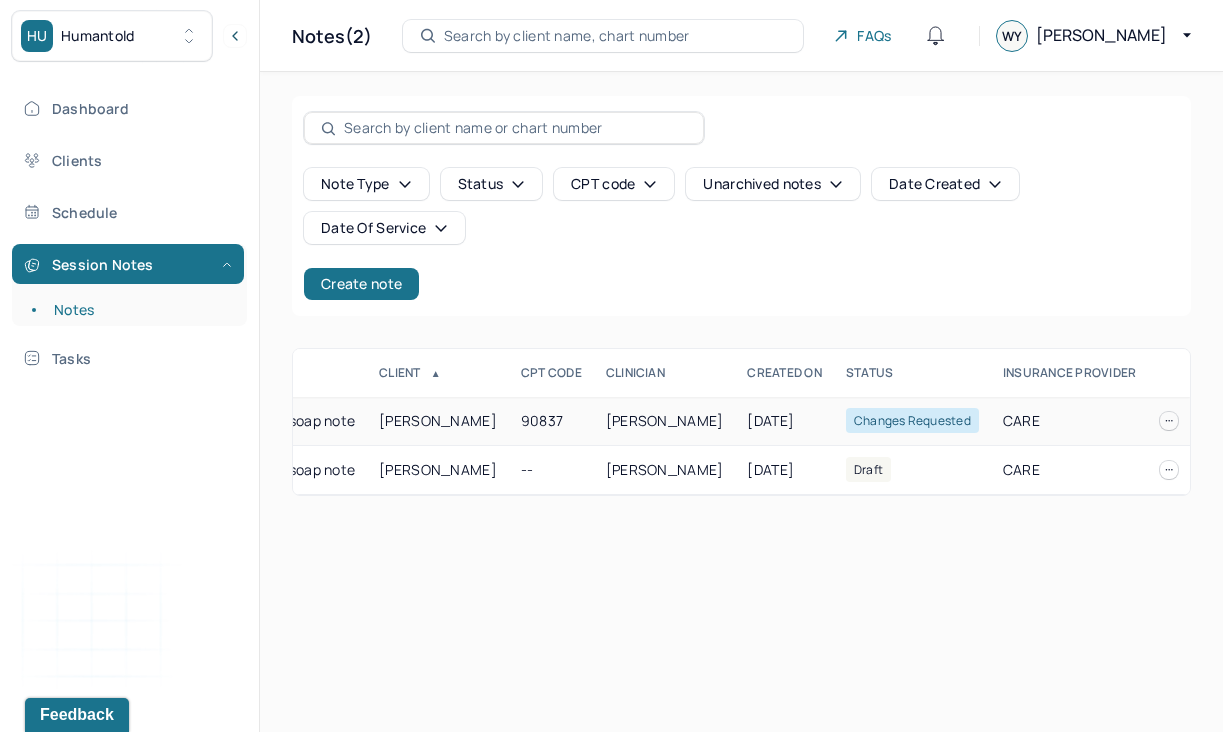 click on "Changes requested" at bounding box center [912, 420] 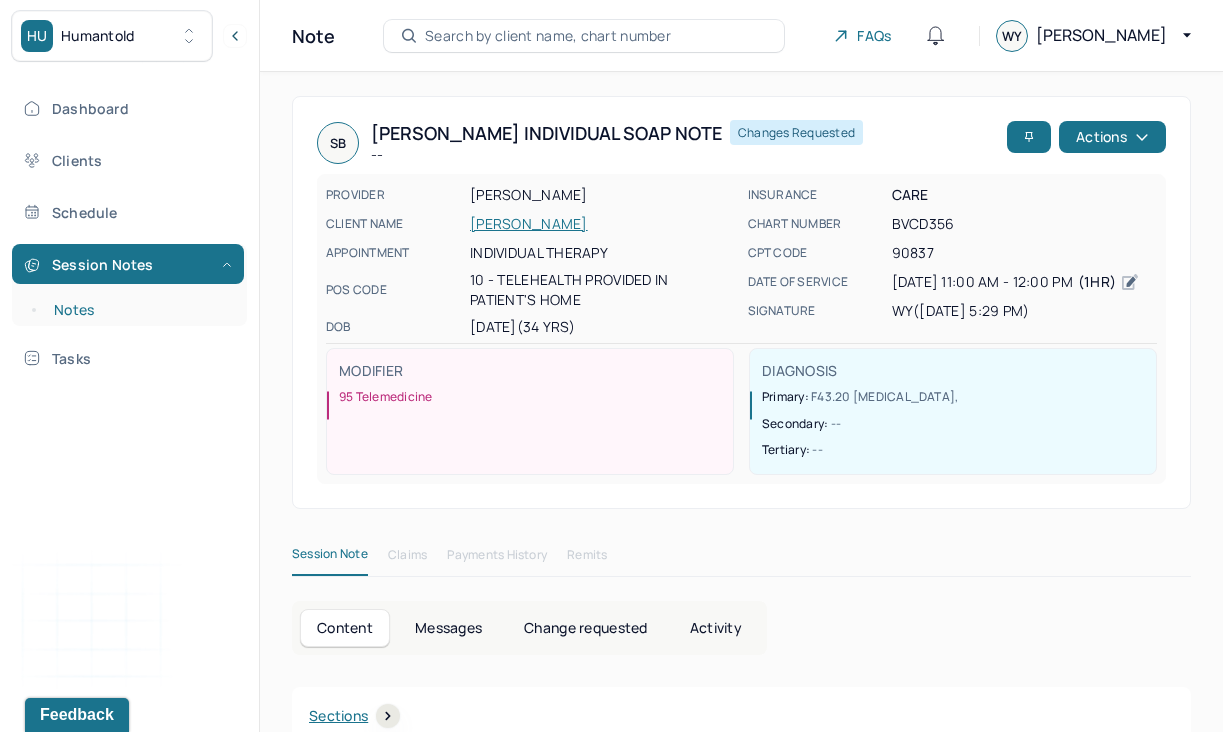 click on "Notes" at bounding box center (139, 310) 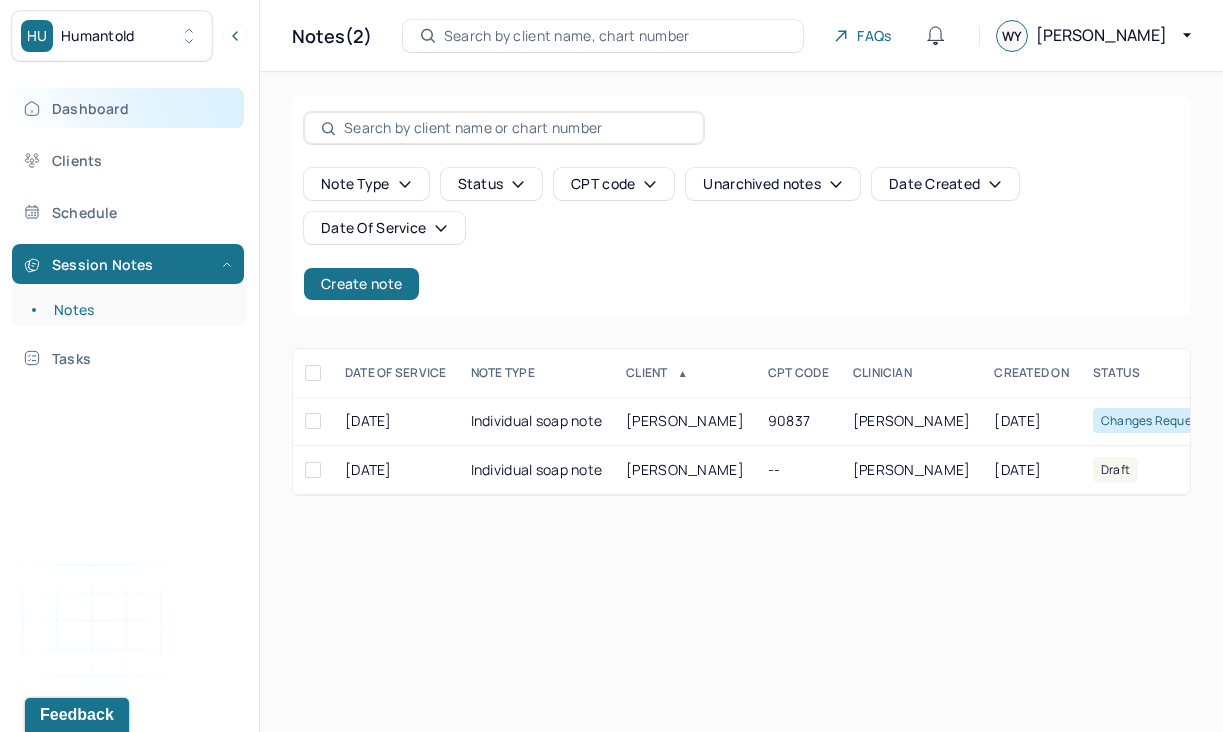 click on "Dashboard" at bounding box center [128, 108] 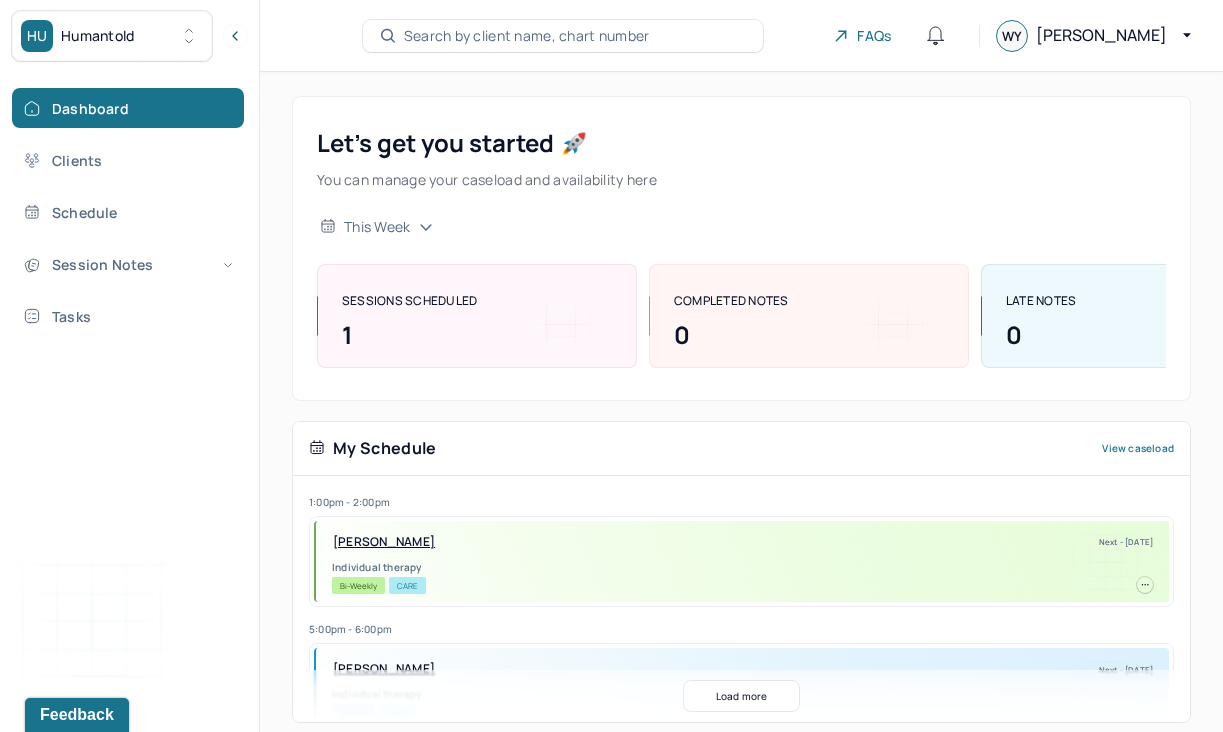 scroll, scrollTop: 357, scrollLeft: 0, axis: vertical 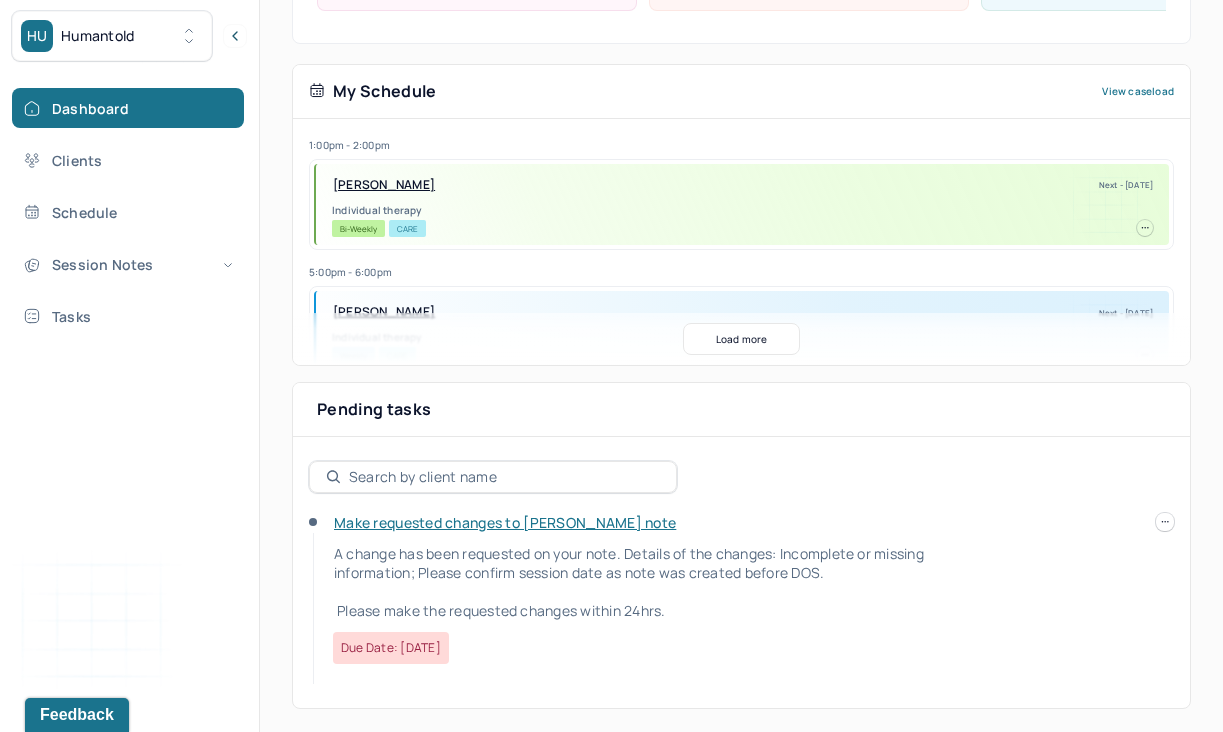 click on "Make requested changes to [PERSON_NAME] note" at bounding box center [505, 522] 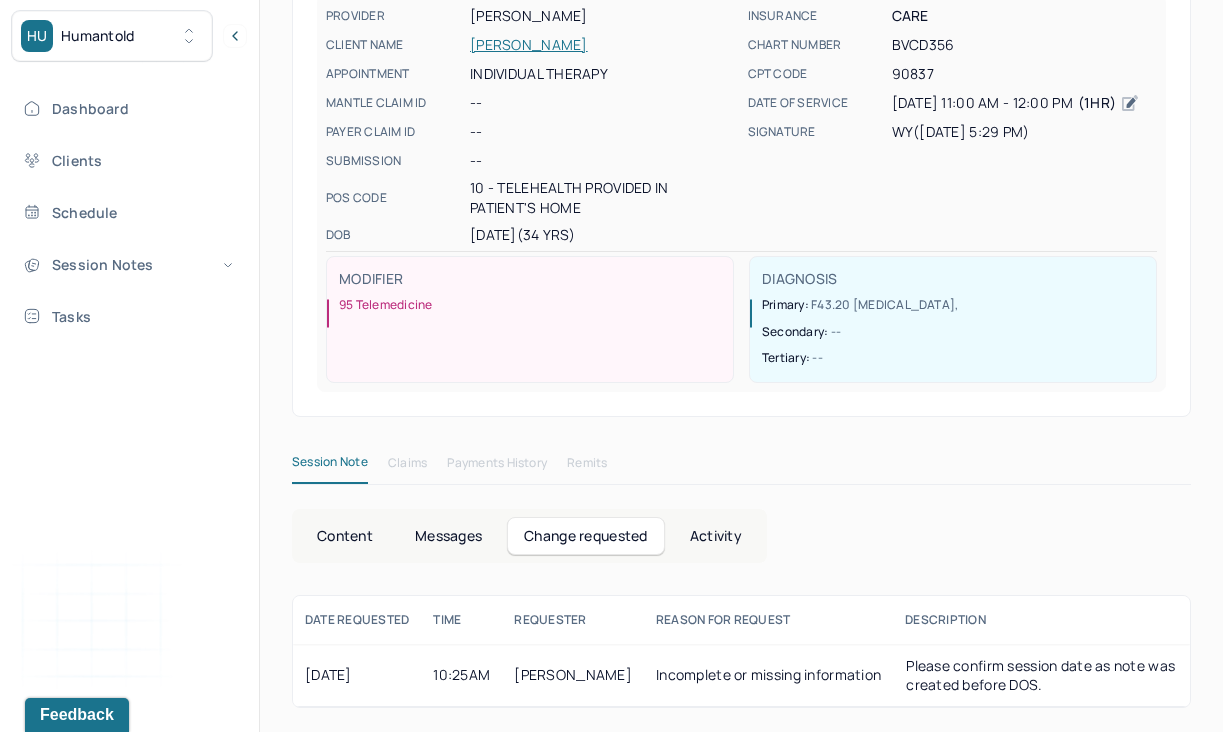 click on "Messages" at bounding box center [448, 536] 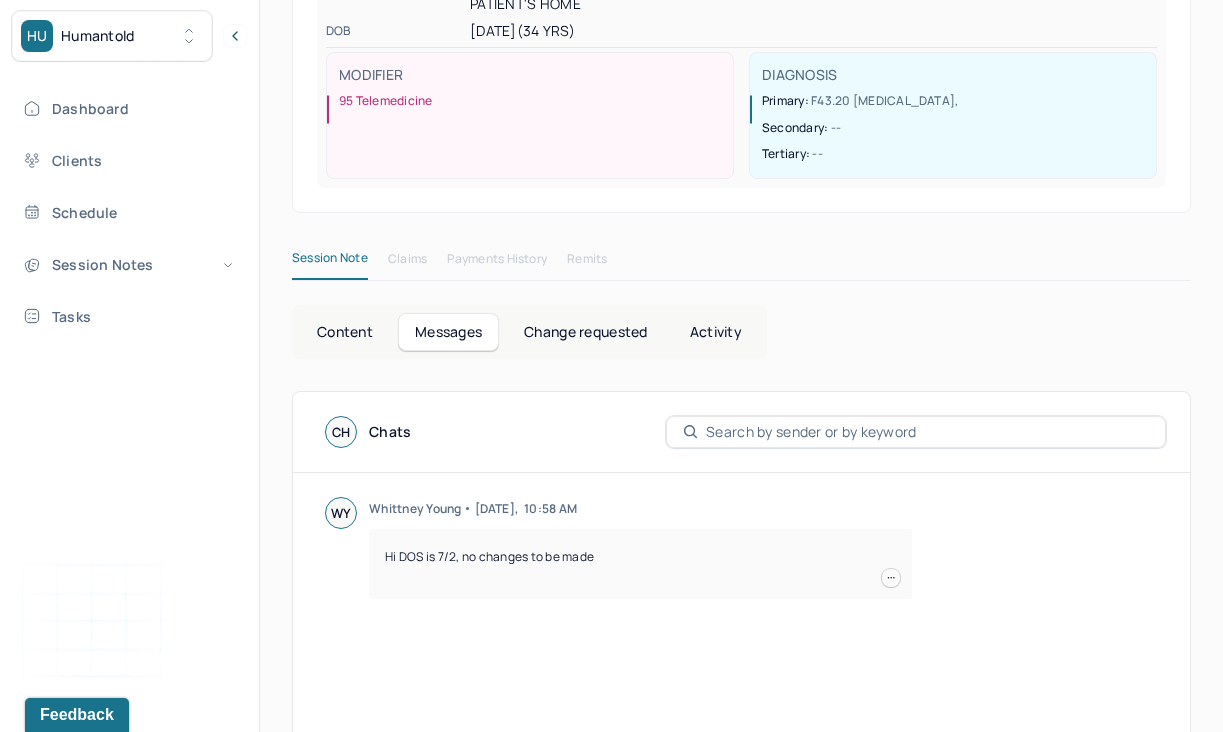 scroll, scrollTop: 0, scrollLeft: 0, axis: both 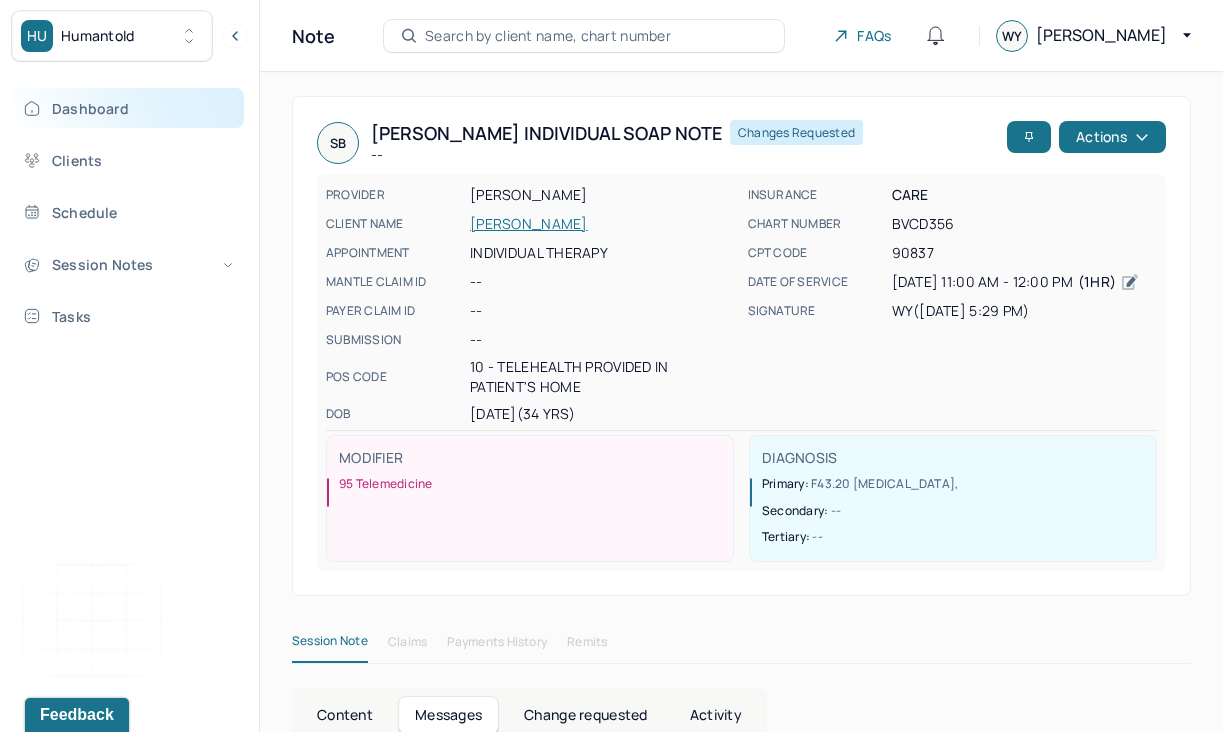 click on "Dashboard" at bounding box center (128, 108) 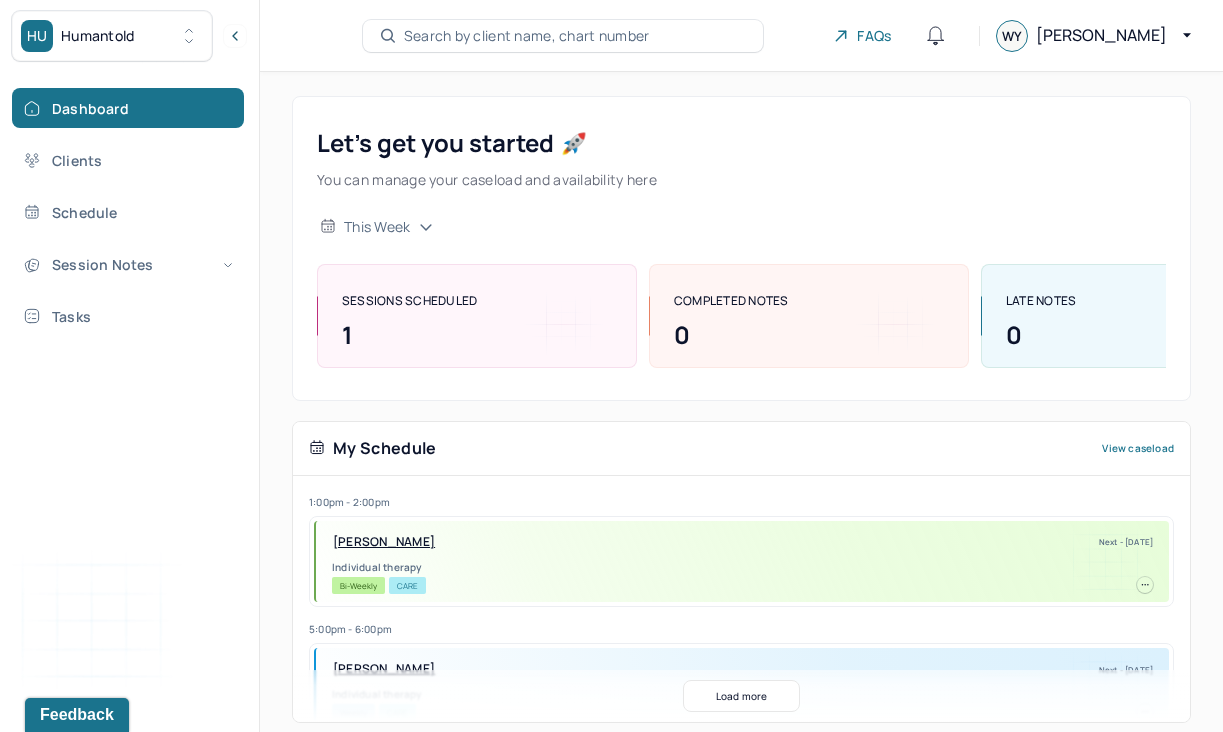 scroll, scrollTop: 357, scrollLeft: 0, axis: vertical 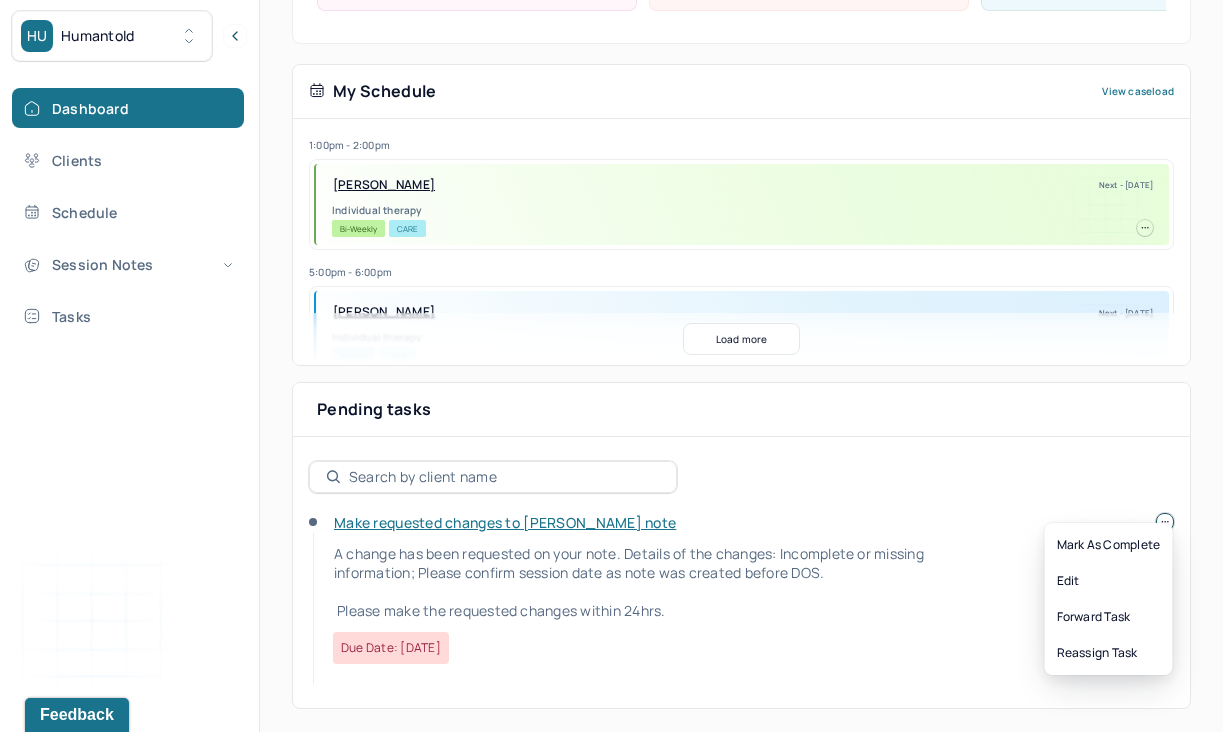 click on "HU Humantold       Dashboard Clients Schedule Session Notes Tasks WY [PERSON_NAME] provider   Logout   Search by client name, chart number     FAQs     WY [PERSON_NAME] Let’s get you started 🚀 You can manage your caseload and availability here   this week   SESSIONS SCHEDULED 1 COMPLETED NOTES 0 LATE NOTES 0 My Schedule View caseload 1:00pm - 2:00pm   [PERSON_NAME]   Next - [DATE] Individual therapy Bi-Weekly CARE     5:00pm - 6:00pm   [PERSON_NAME]   Next - [DATE] Individual therapy Weekly CARE     11:00am - 12:00pm   [PERSON_NAME]   Next - [DATE] Individual therapy Weekly CARE     6:00pm - 7:00pm   [PERSON_NAME]   Next - [DATE] Individual therapy Bi-Weekly CARE     12:00pm - 1:00pm   [PERSON_NAME]   Next - [DATE] Individual therapy Weekly CARE 10:00am - 11:00am   [PERSON_NAME] DIOUMA   Next - [DATE] Individual therapy Bi-Weekly BCBS     12:00pm - 1:00pm   [PERSON_NAME]   Next - [DATE] Individual therapy Bi-Weekly CARE     3:00pm - 4:00pm     Monthly" at bounding box center (611, 188) 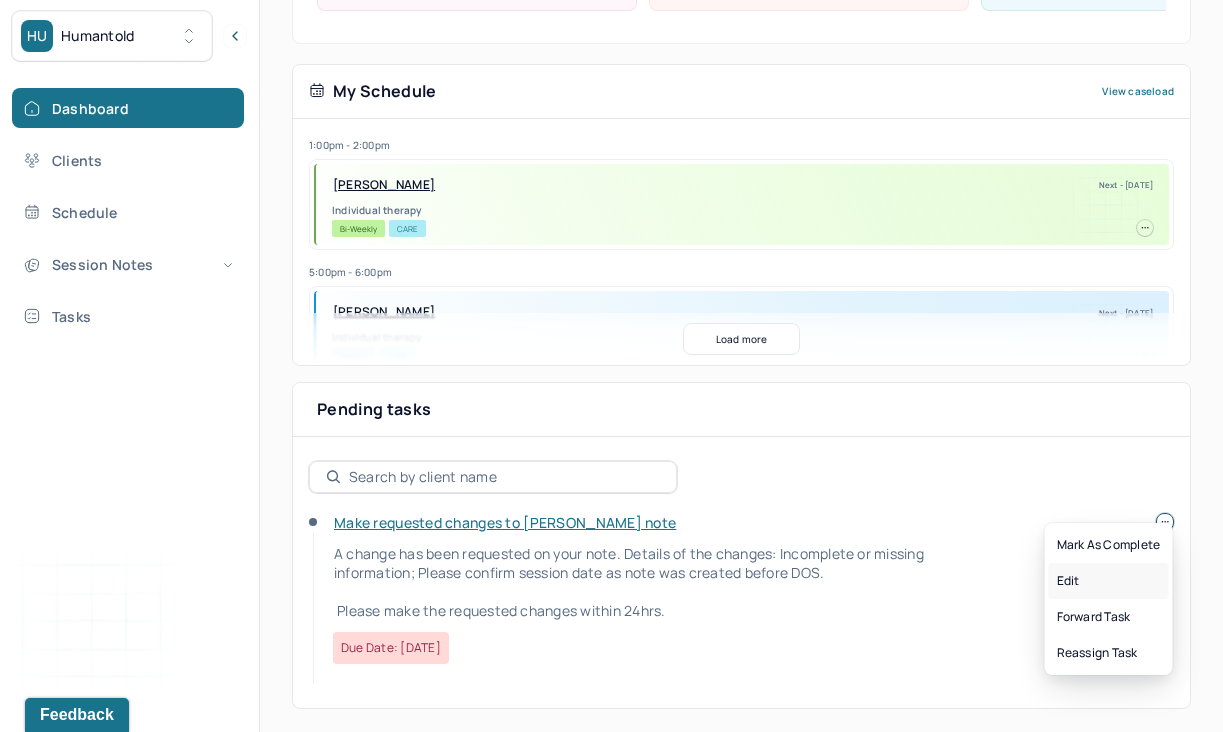 click on "Edit" at bounding box center [1109, 581] 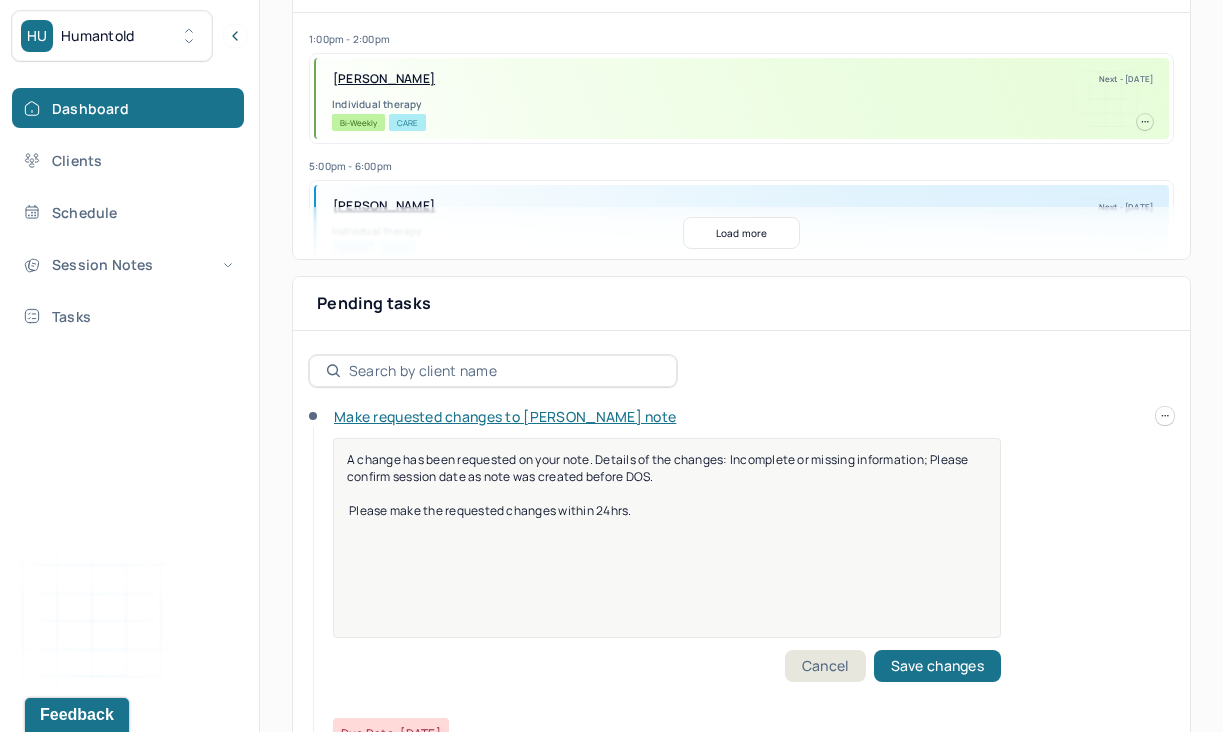 scroll, scrollTop: 473, scrollLeft: 0, axis: vertical 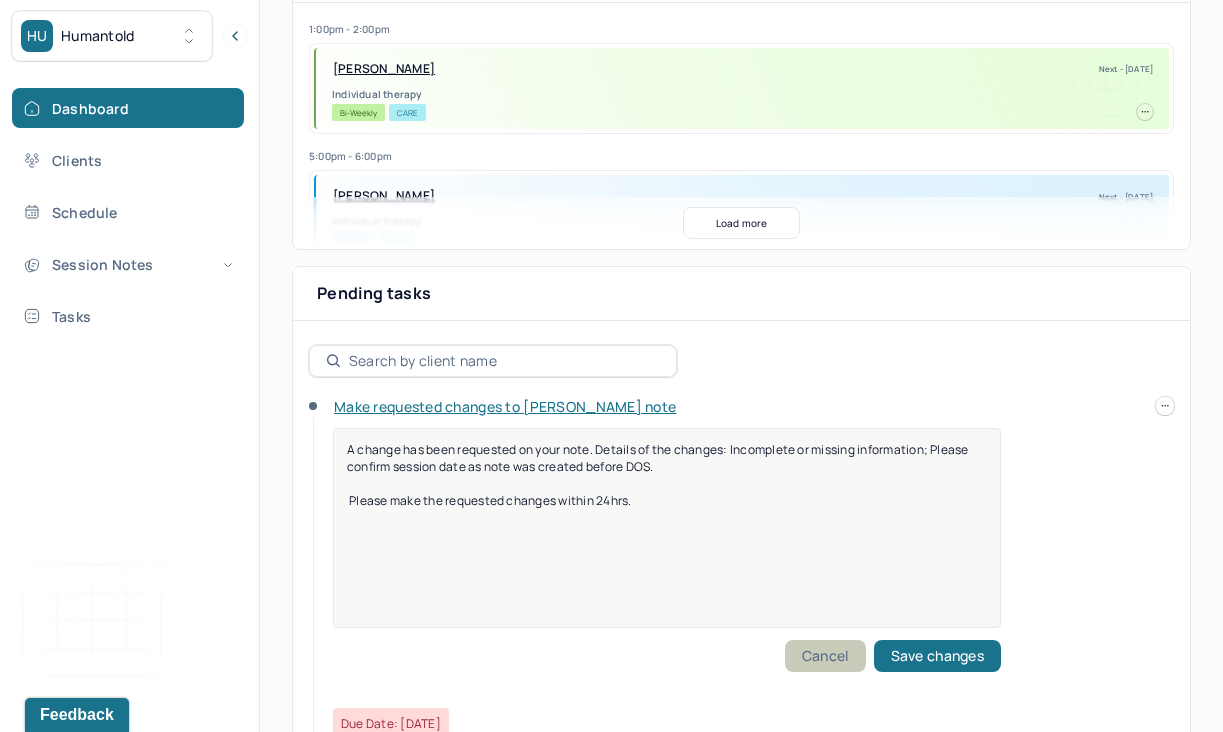 click on "Cancel" at bounding box center (825, 656) 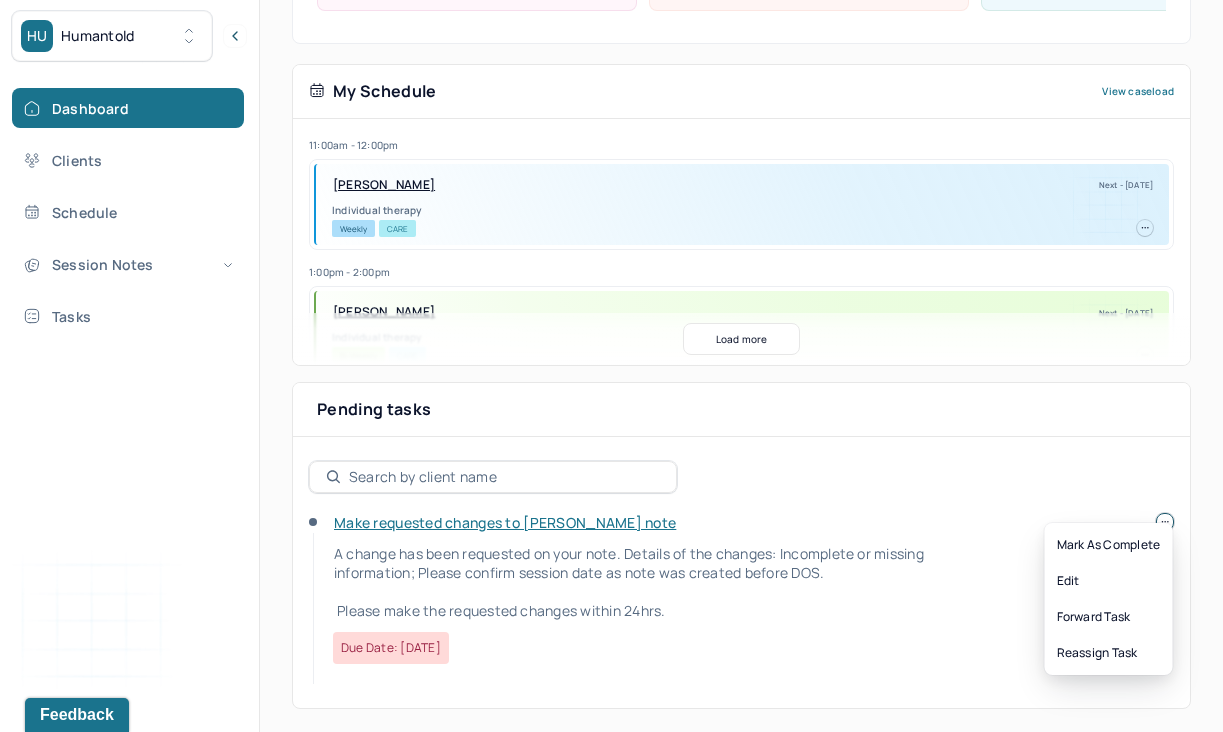click at bounding box center [1165, 522] 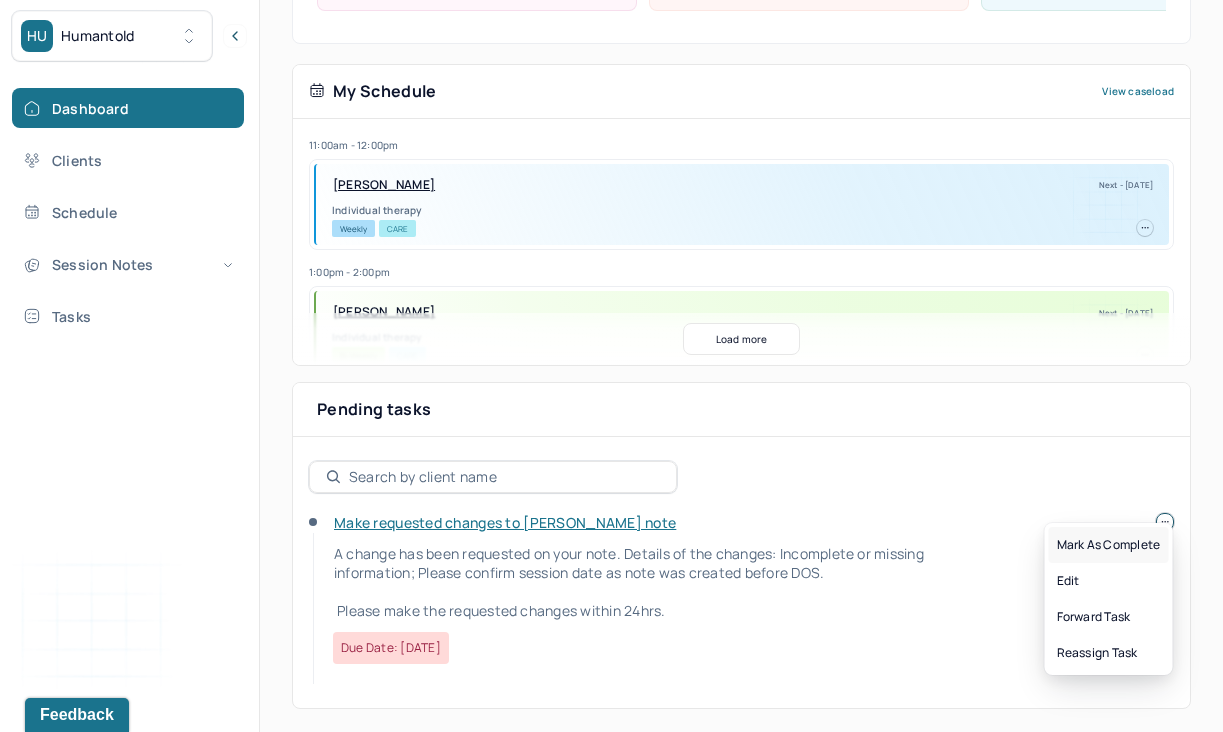 click on "Mark as complete" at bounding box center [1109, 545] 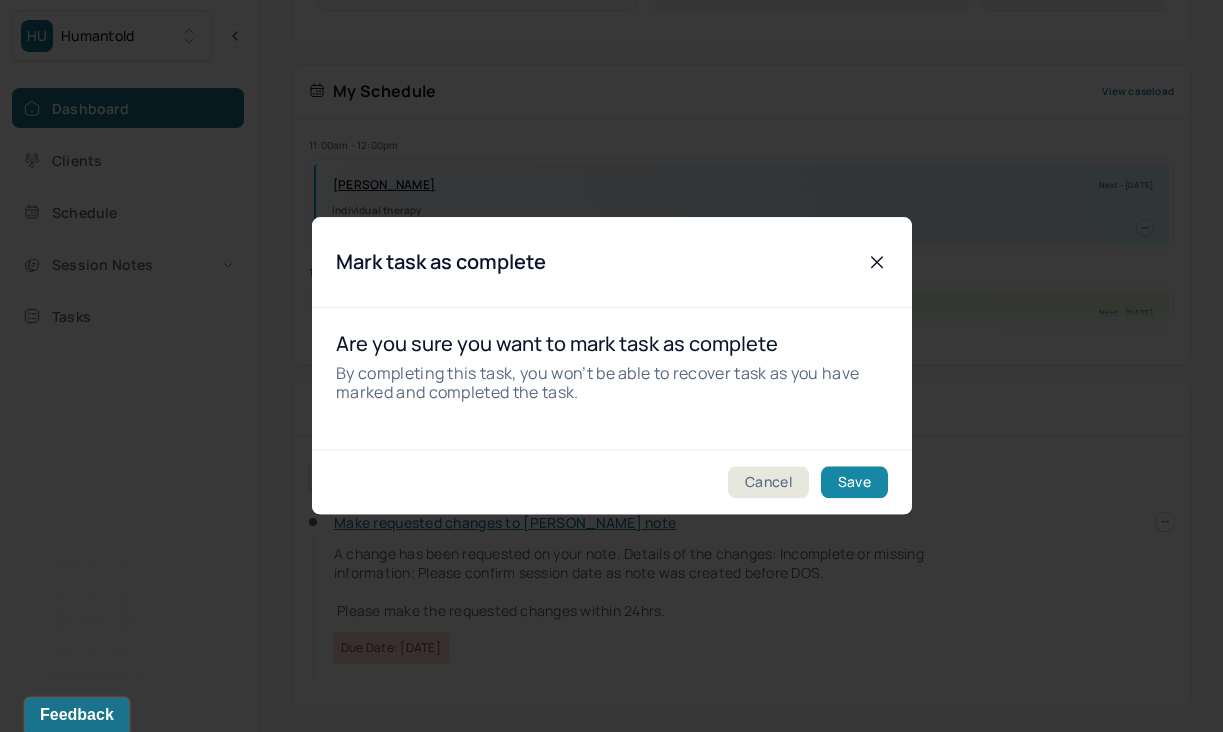 click on "Save" at bounding box center (853, 483) 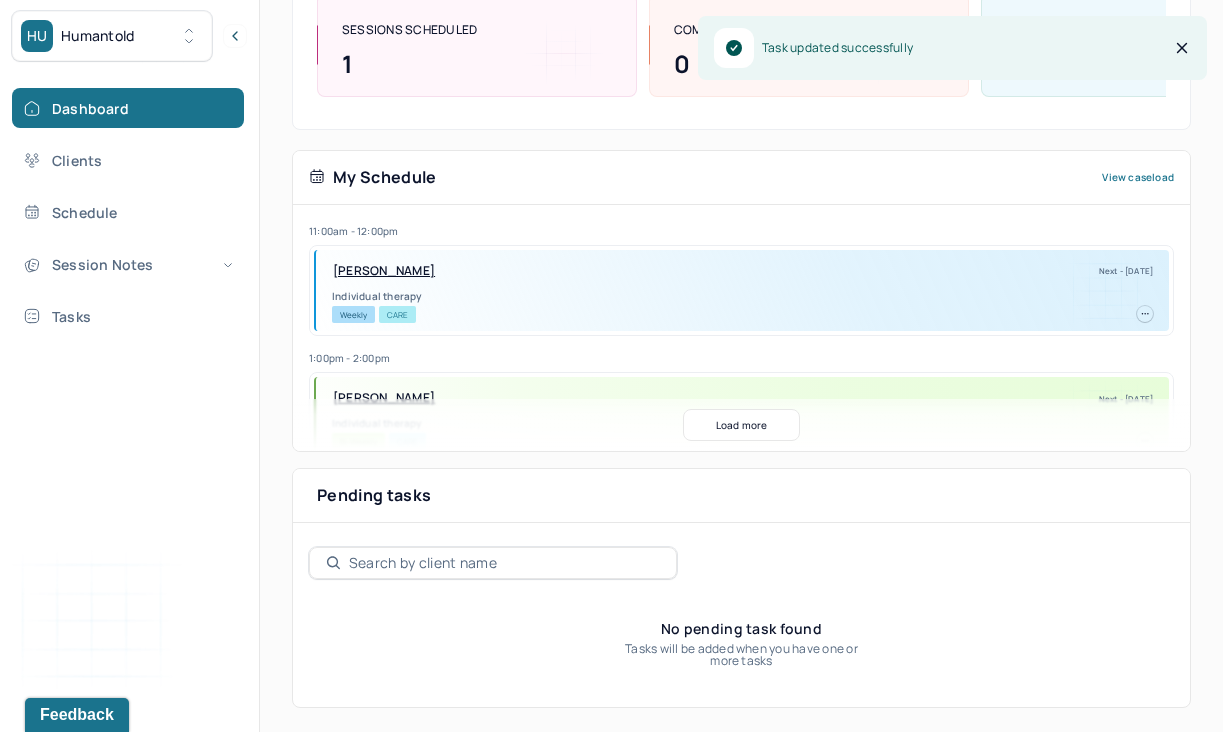 scroll, scrollTop: 270, scrollLeft: 0, axis: vertical 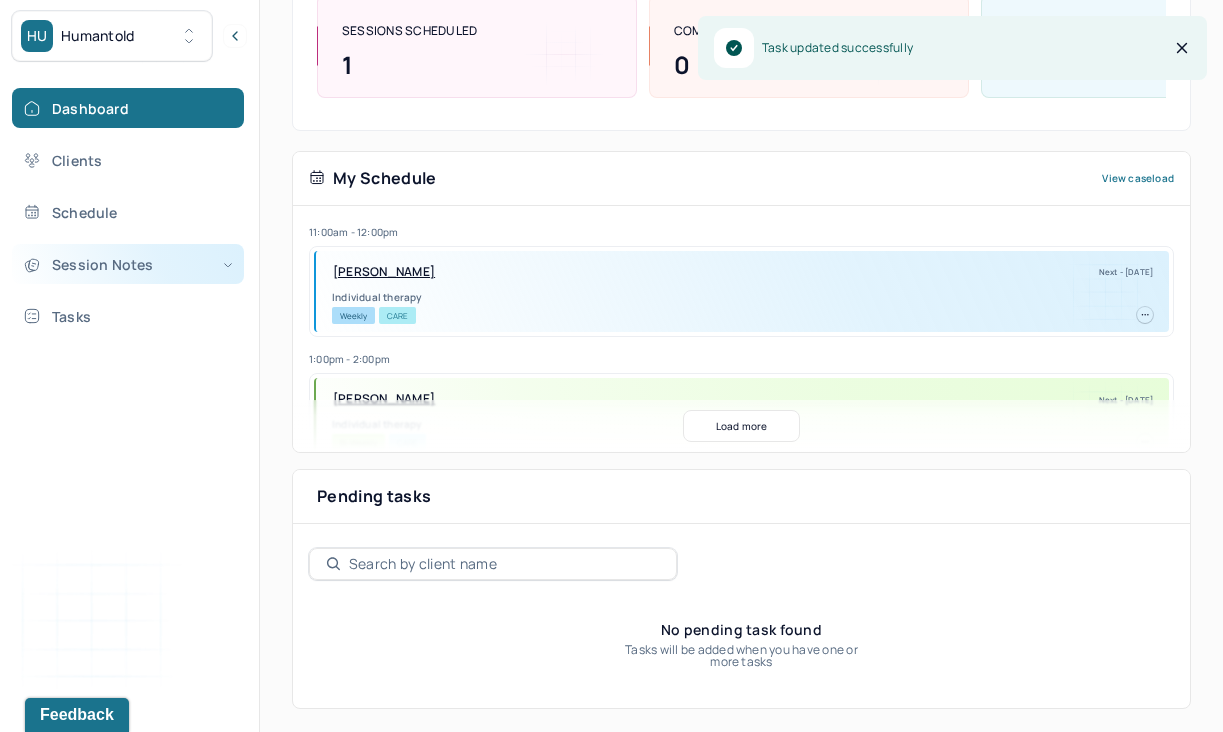 click on "Session Notes" at bounding box center [128, 264] 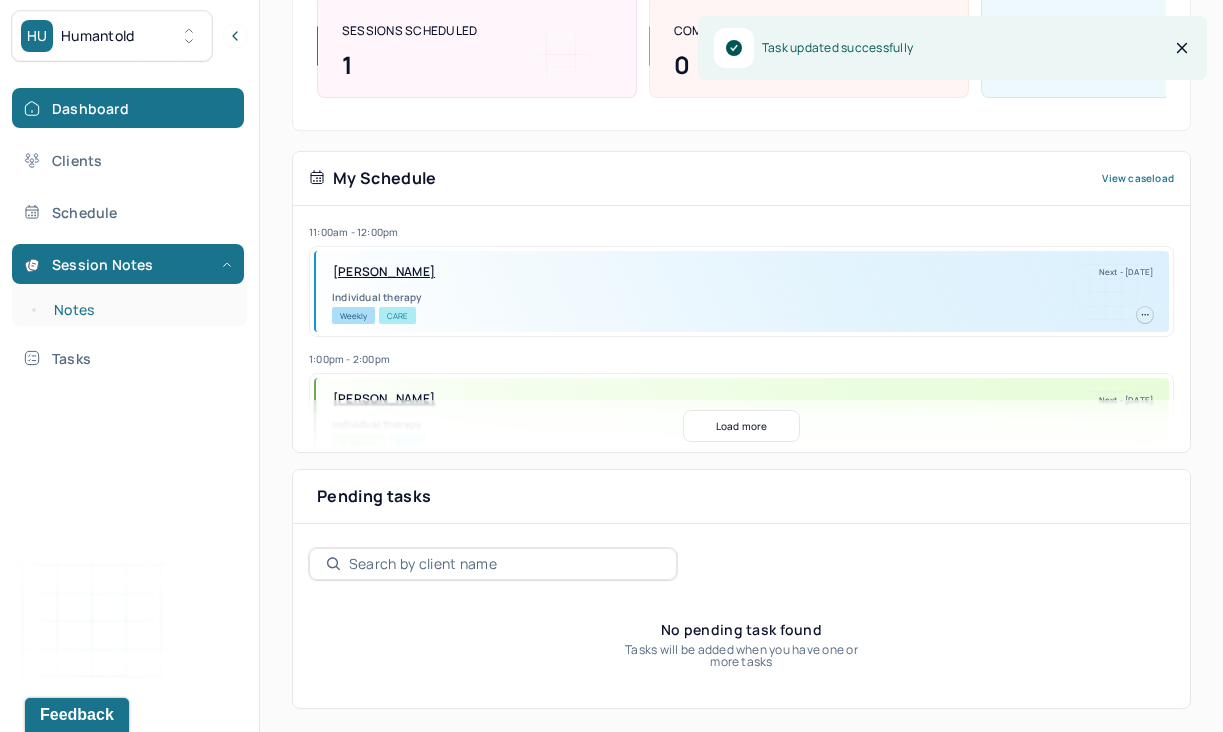 click on "Notes" at bounding box center [139, 310] 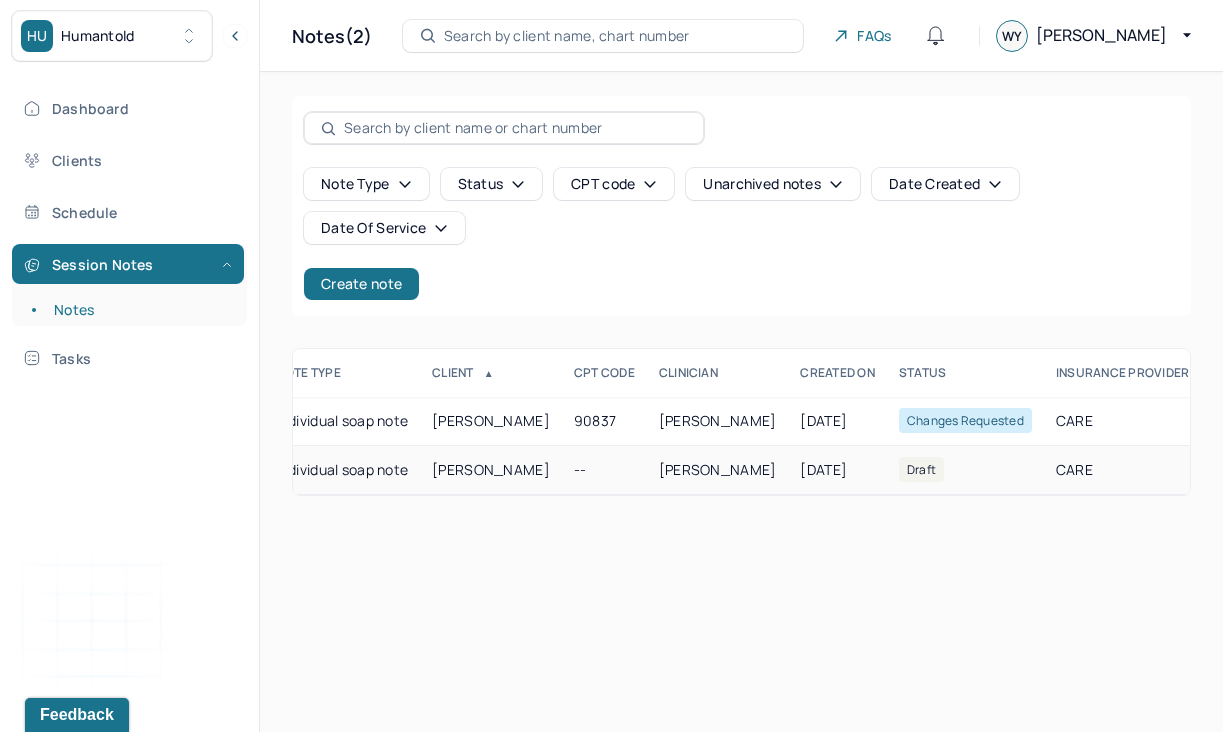 scroll, scrollTop: 0, scrollLeft: 217, axis: horizontal 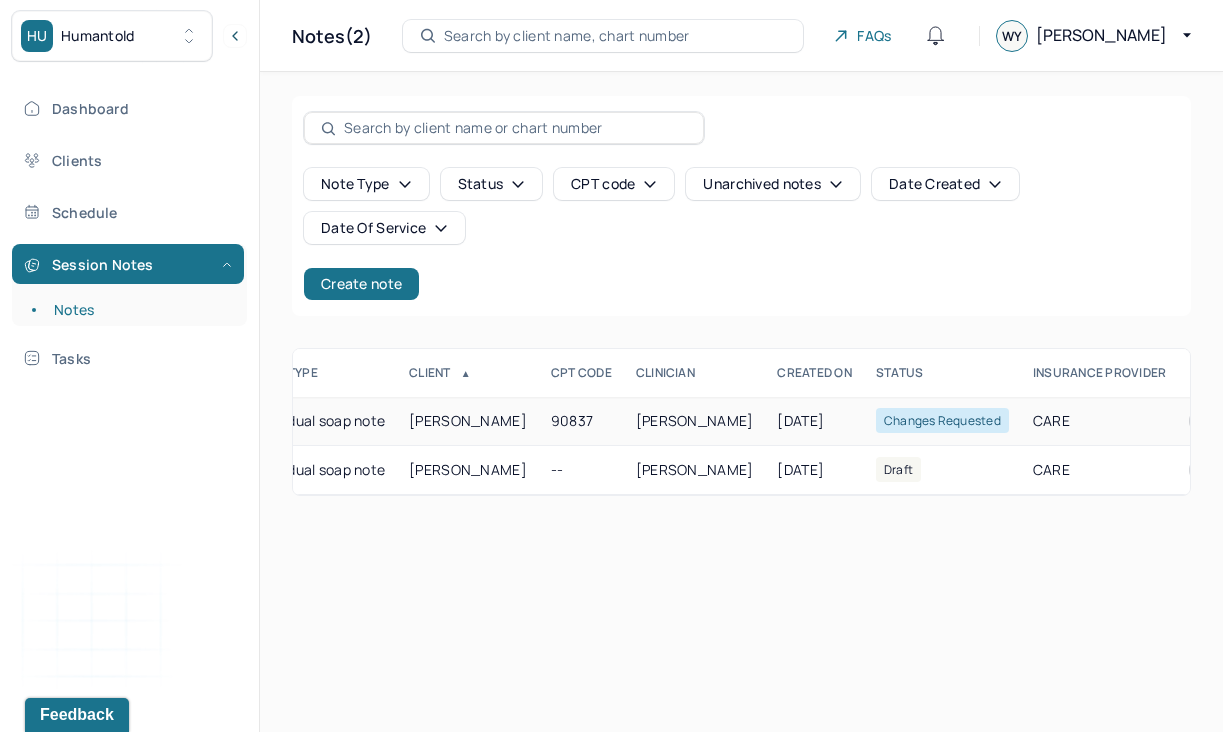 click on "[PERSON_NAME]" at bounding box center [468, 420] 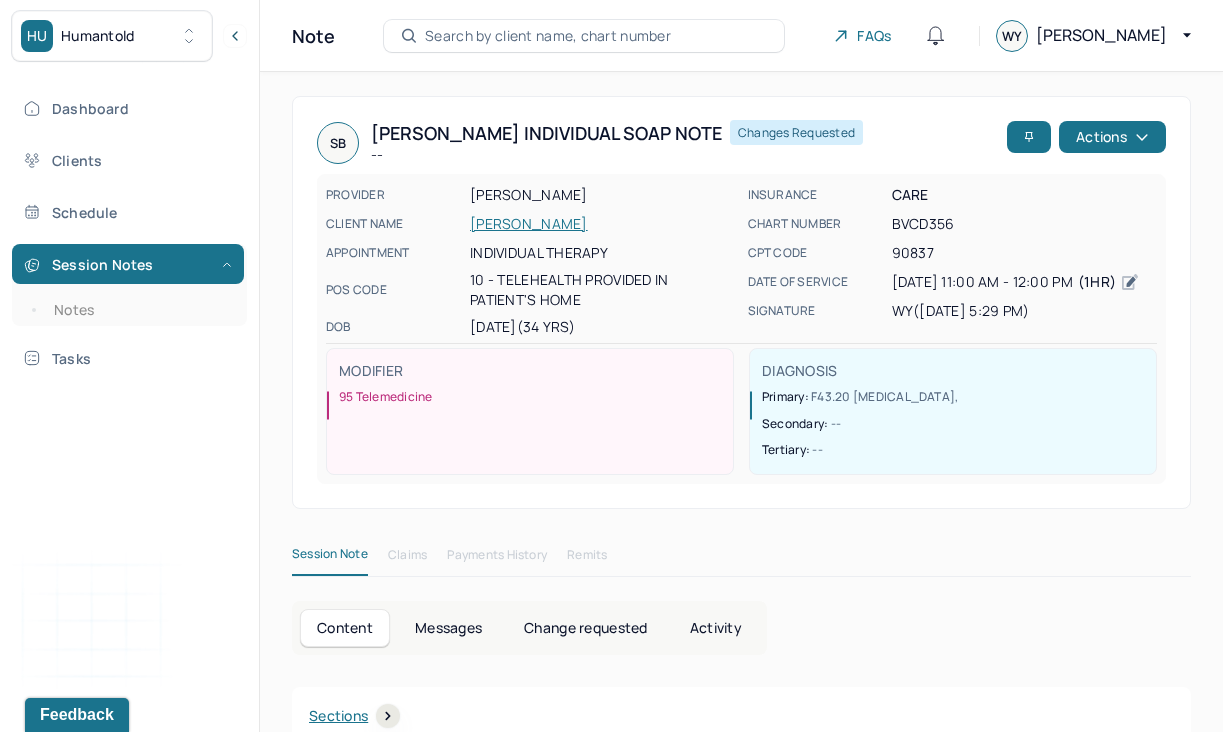 click on "Changes requested" at bounding box center [796, 132] 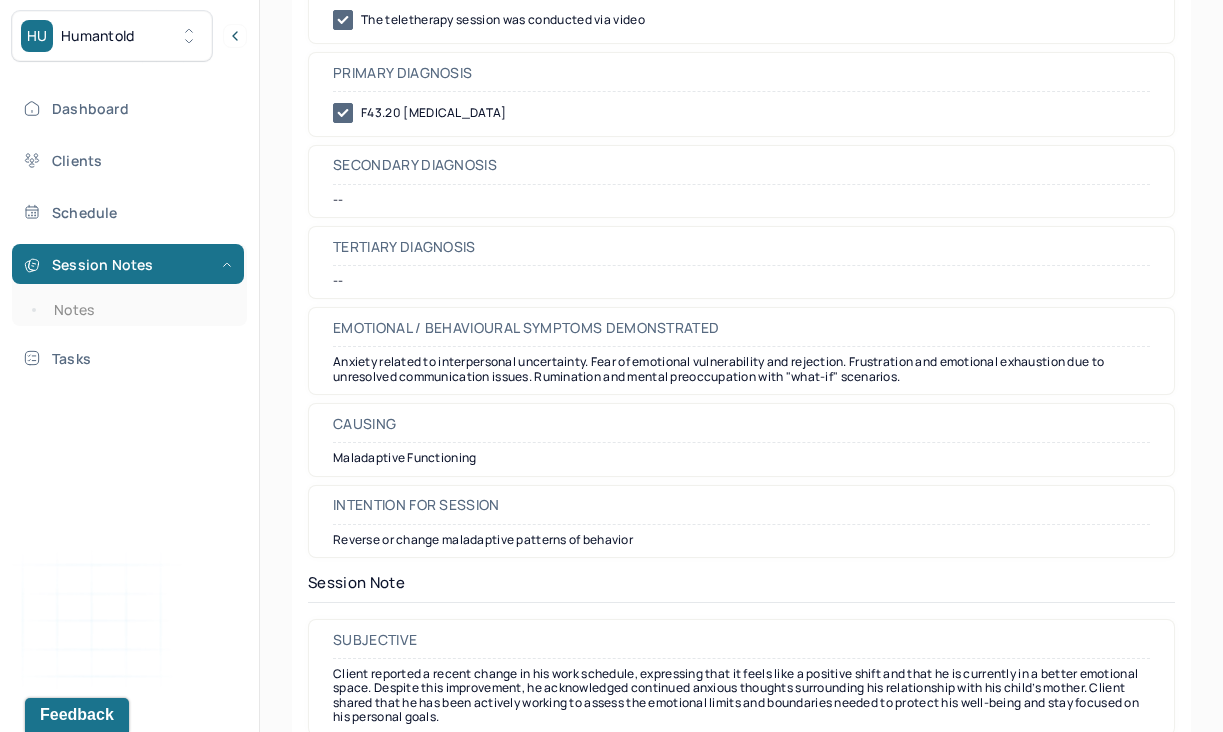 scroll, scrollTop: 0, scrollLeft: 0, axis: both 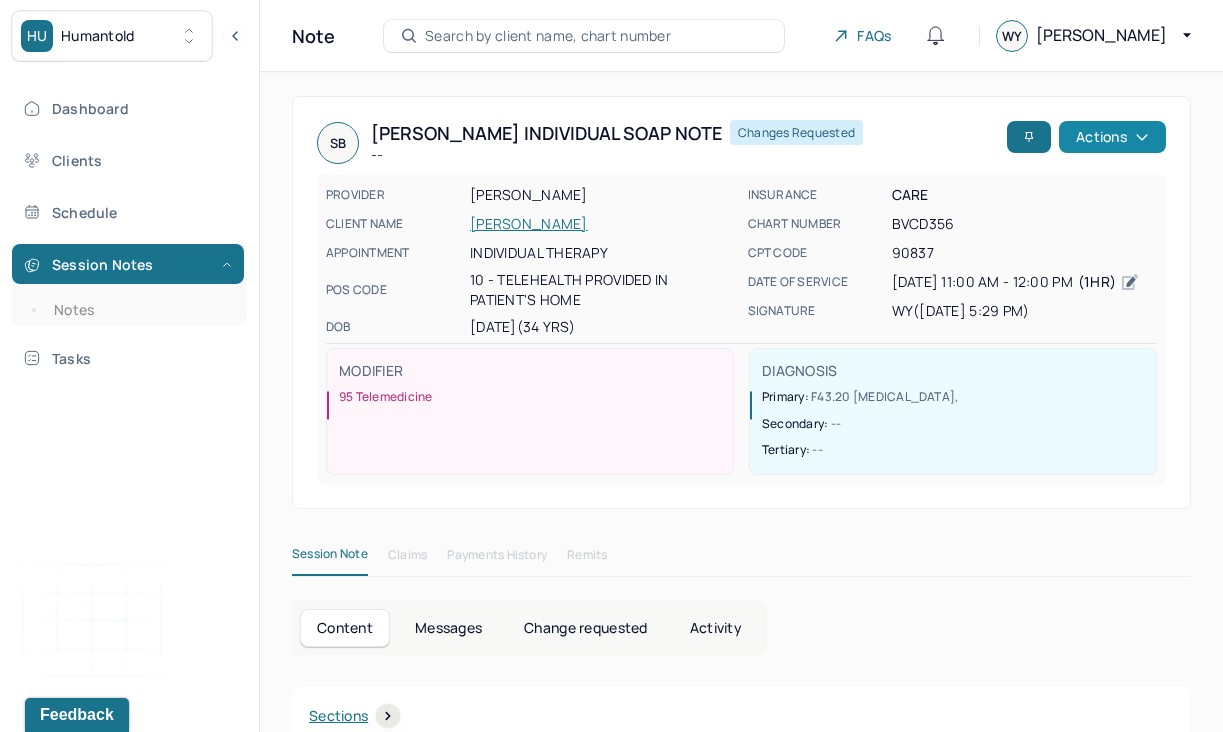 click on "Actions" at bounding box center [1112, 137] 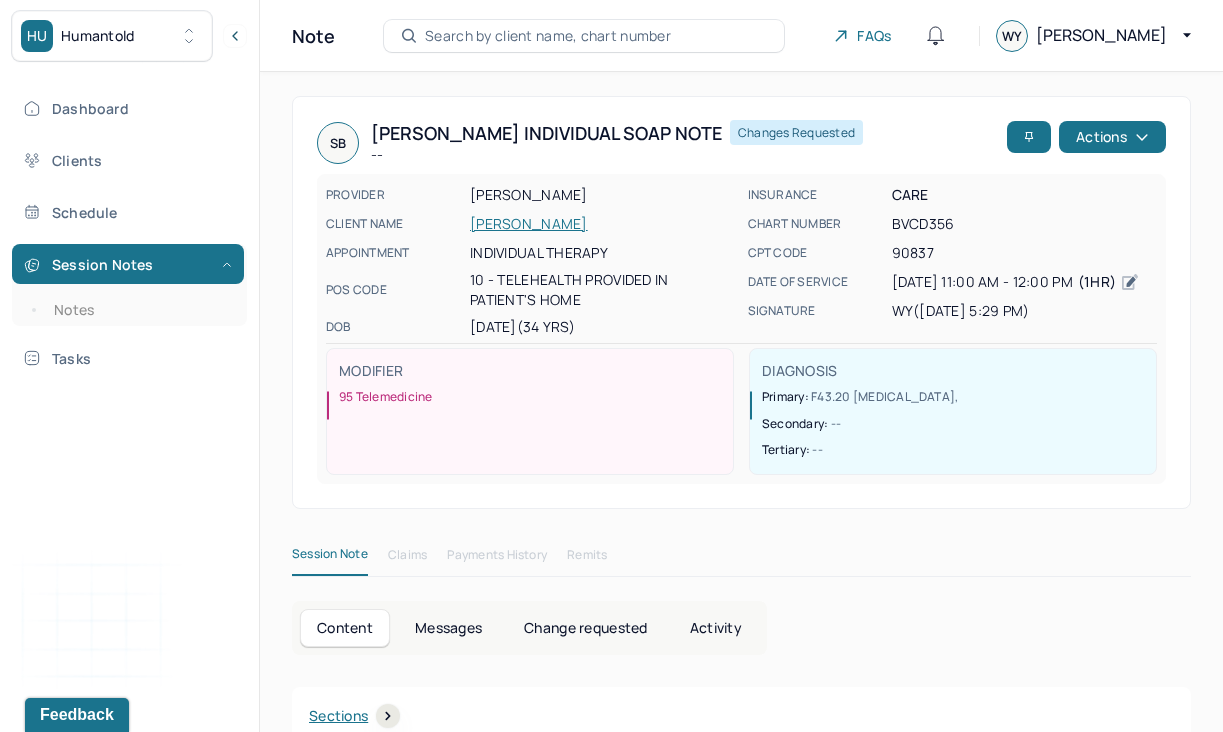 click on "DATE OF SERVICE [DATE]   11:00 AM   -   12:00 PM ( 1hr )" at bounding box center (953, 282) 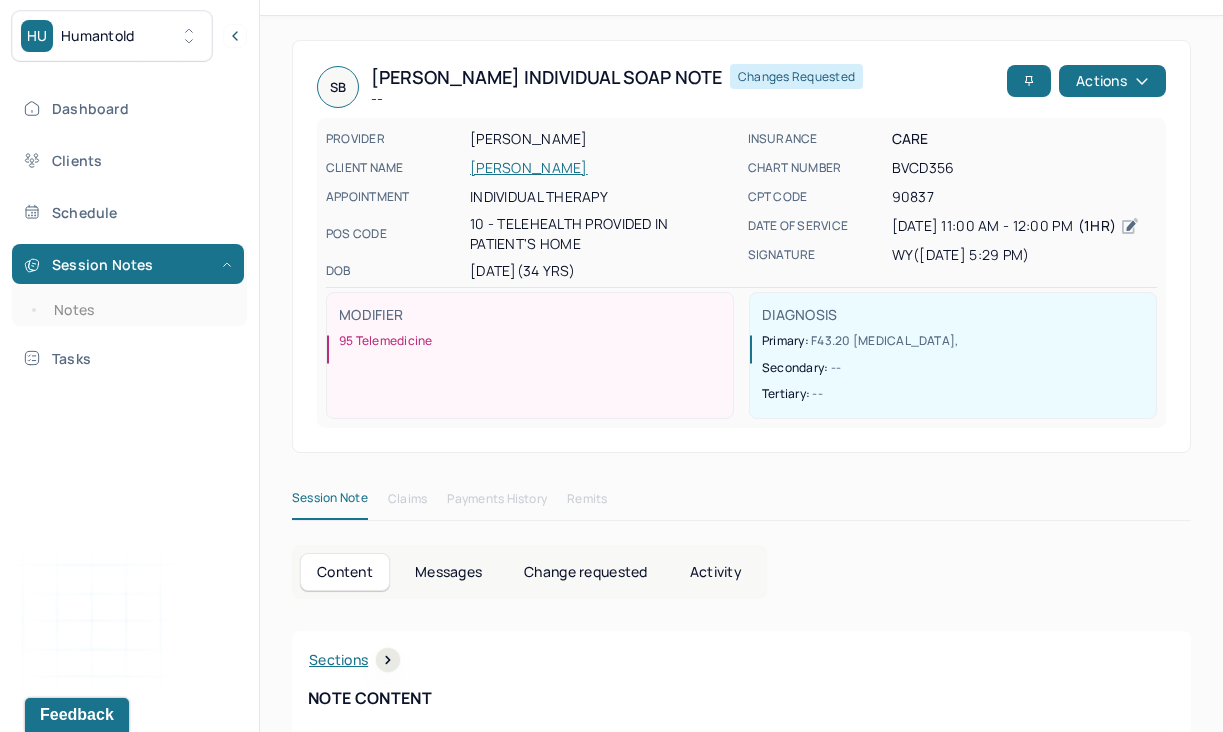 scroll, scrollTop: 73, scrollLeft: 0, axis: vertical 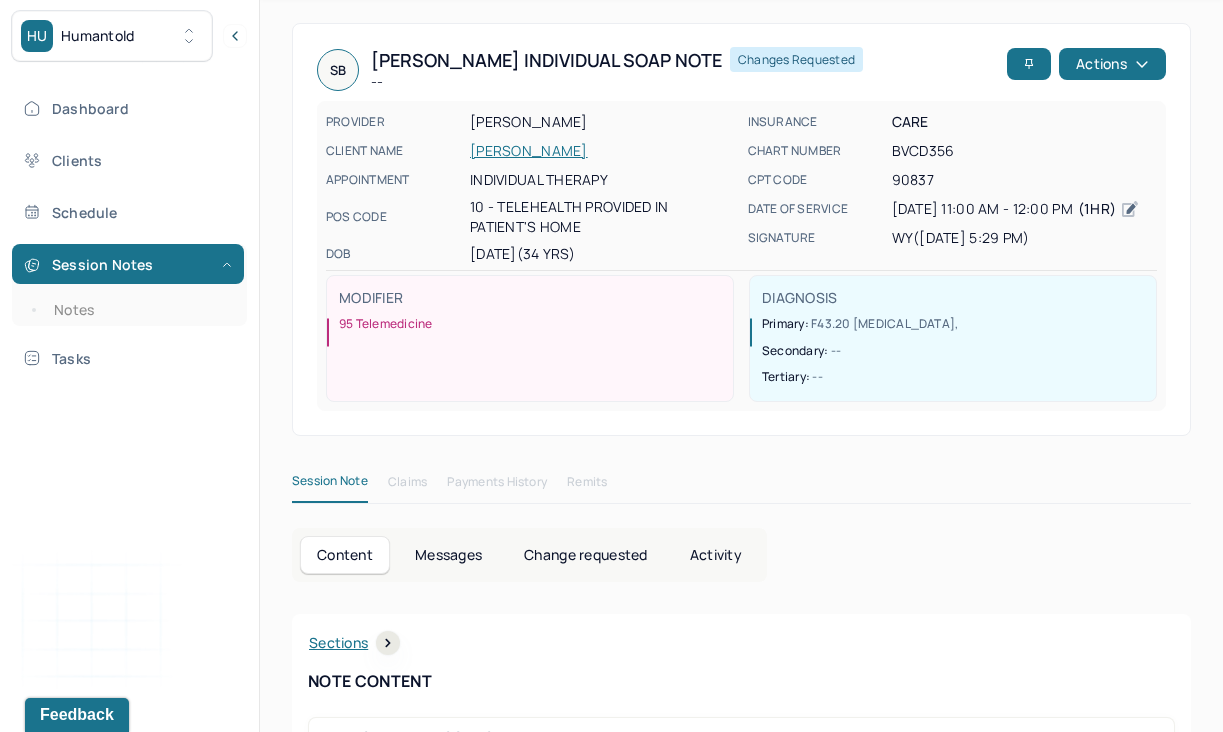 click on "Content     Messages     Change requested     Activity       Sections Session note Therapy intervention techniques Treatment plan/ progress   Sections   NOTE CONTENT Appointment location teletherapy Client Teletherapy Location Home Provider Teletherapy Location Home Consent was received for the teletherapy session Consent was received for the teletherapy session The teletherapy session was conducted via video The teletherapy session was conducted via video Primary diagnosis F43.20 [MEDICAL_DATA] Secondary diagnosis -- Tertiary diagnosis -- Emotional / Behavioural symptoms demonstrated Anxiety related to interpersonal uncertainty. Fear of emotional vulnerability and rejection. Frustration and emotional exhaustion due to unresolved communication issues. Rumination and mental preoccupation with "what-if" scenarios.  Causing Maladaptive Functioning Intention for Session Reverse or change maladaptive patterns of behavior Session Note Subjective Objective Assessment Cognitive-Behavioral therapies" at bounding box center (741, 2127) 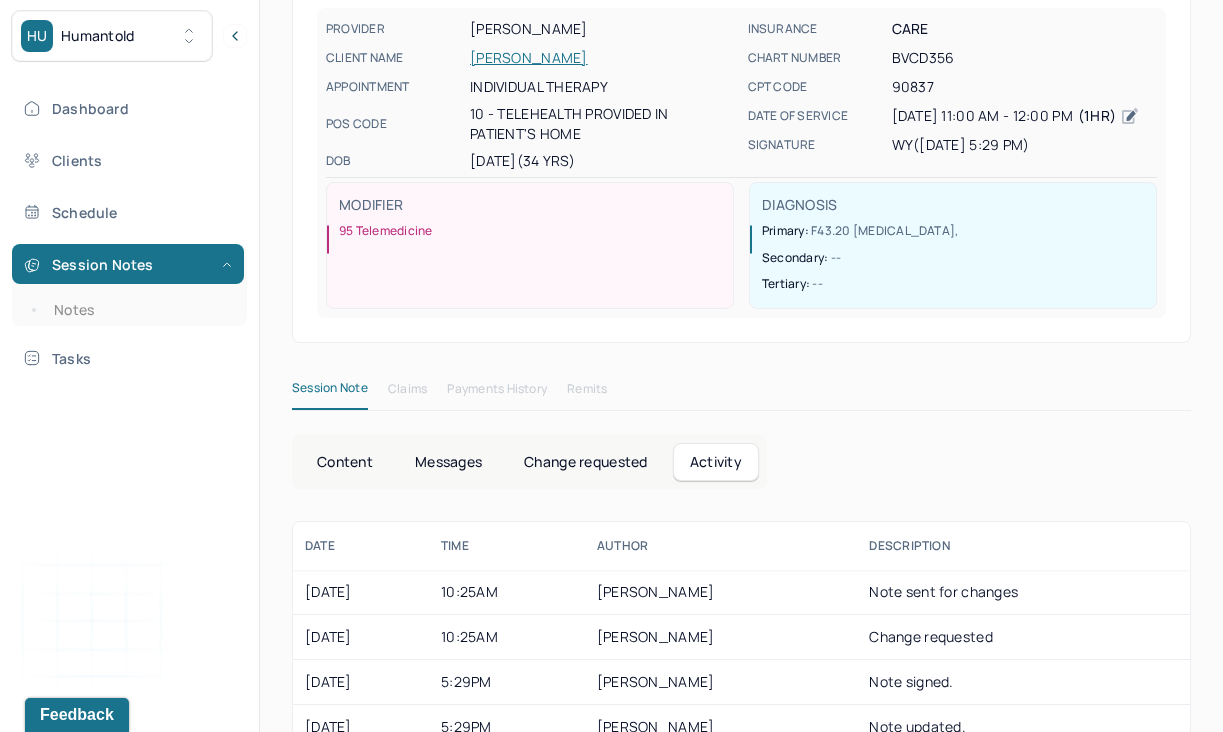 click on "Change requested" at bounding box center (585, 462) 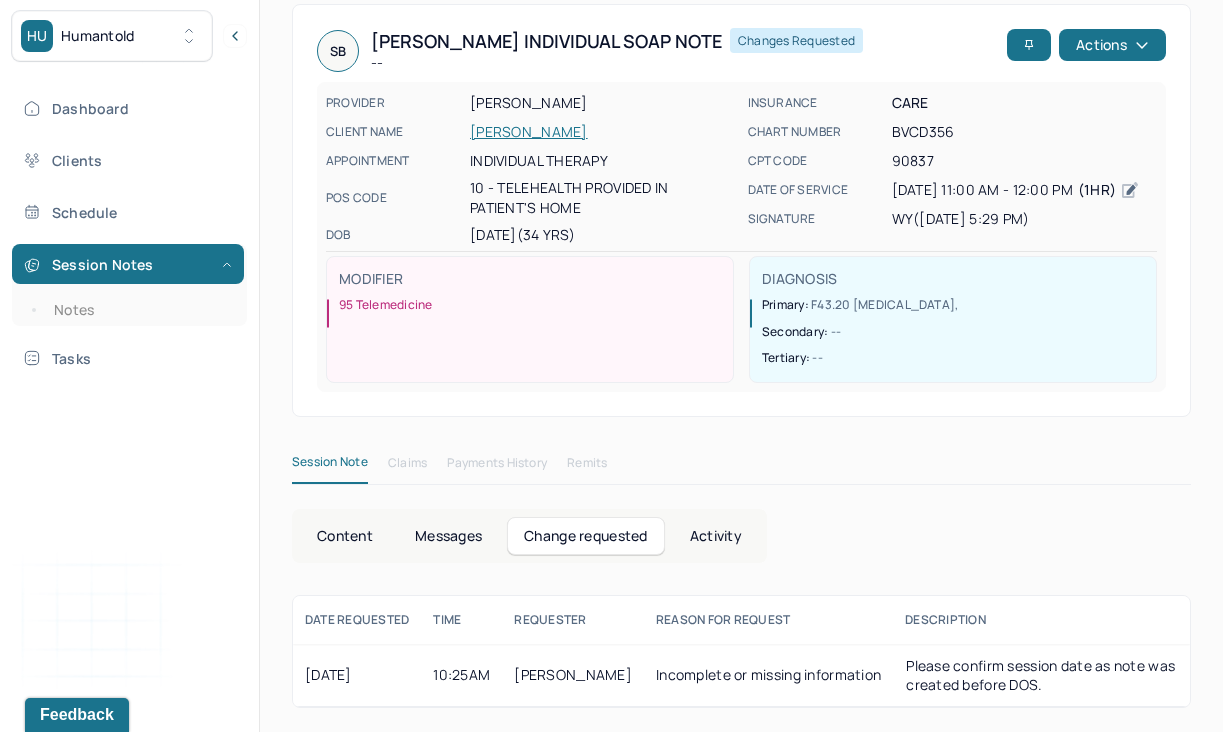 scroll, scrollTop: 93, scrollLeft: 0, axis: vertical 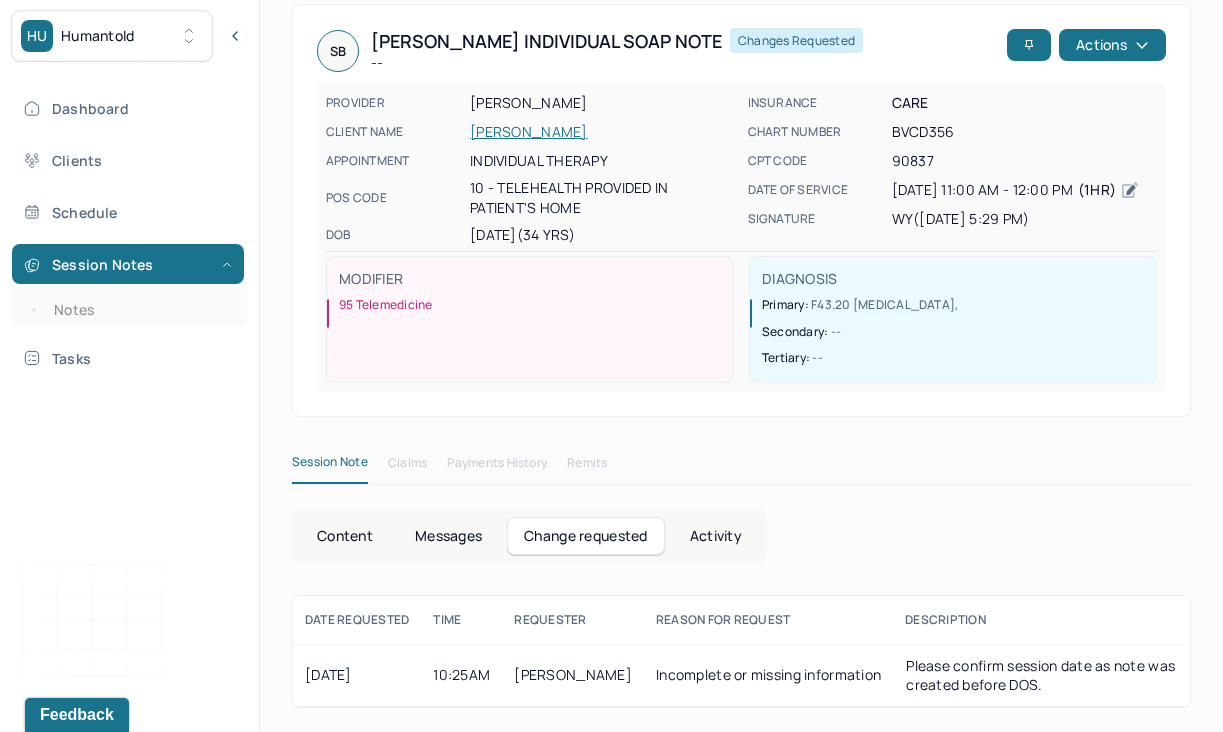 click on "[PERSON_NAME]" at bounding box center (573, 674) 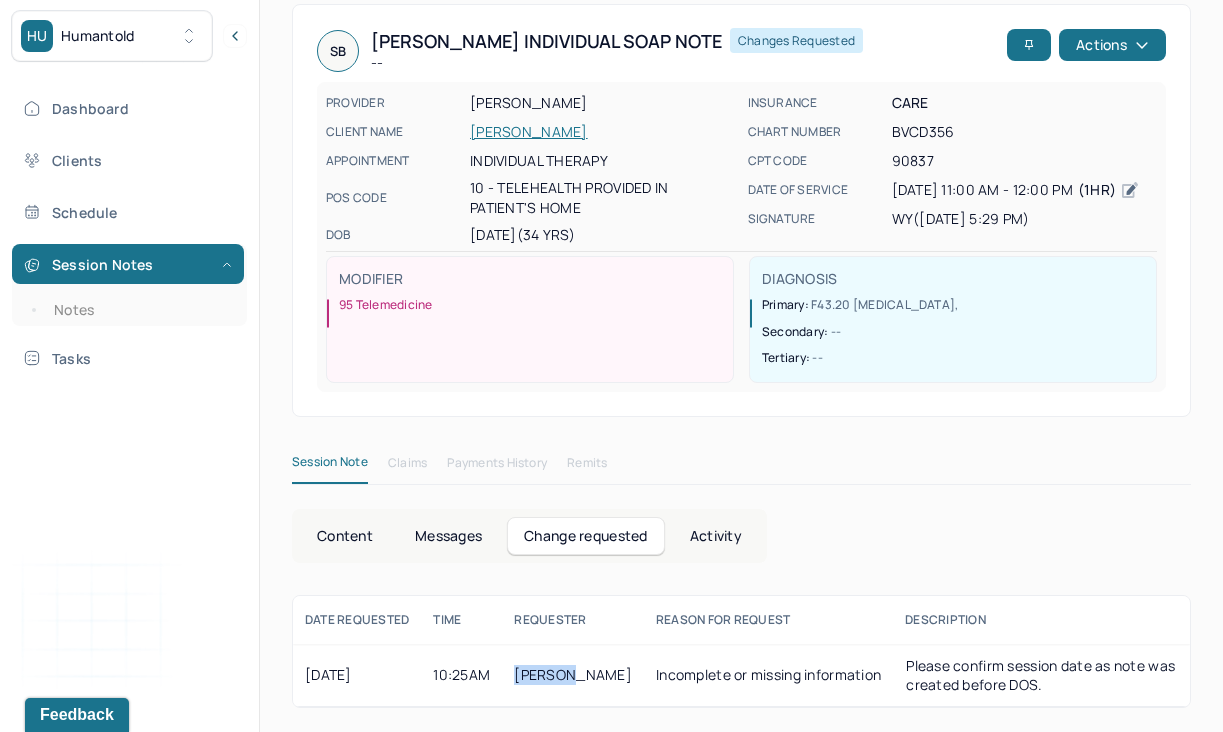 click on "[PERSON_NAME]" at bounding box center (573, 674) 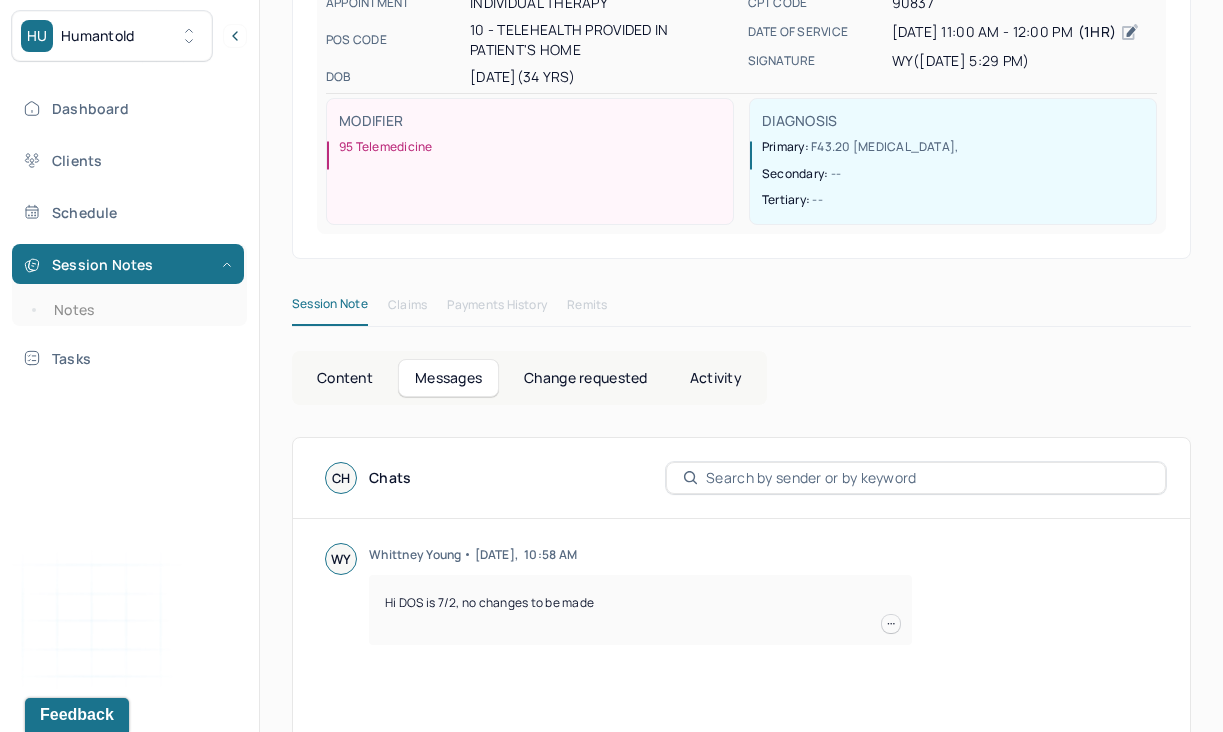 scroll, scrollTop: 565, scrollLeft: 0, axis: vertical 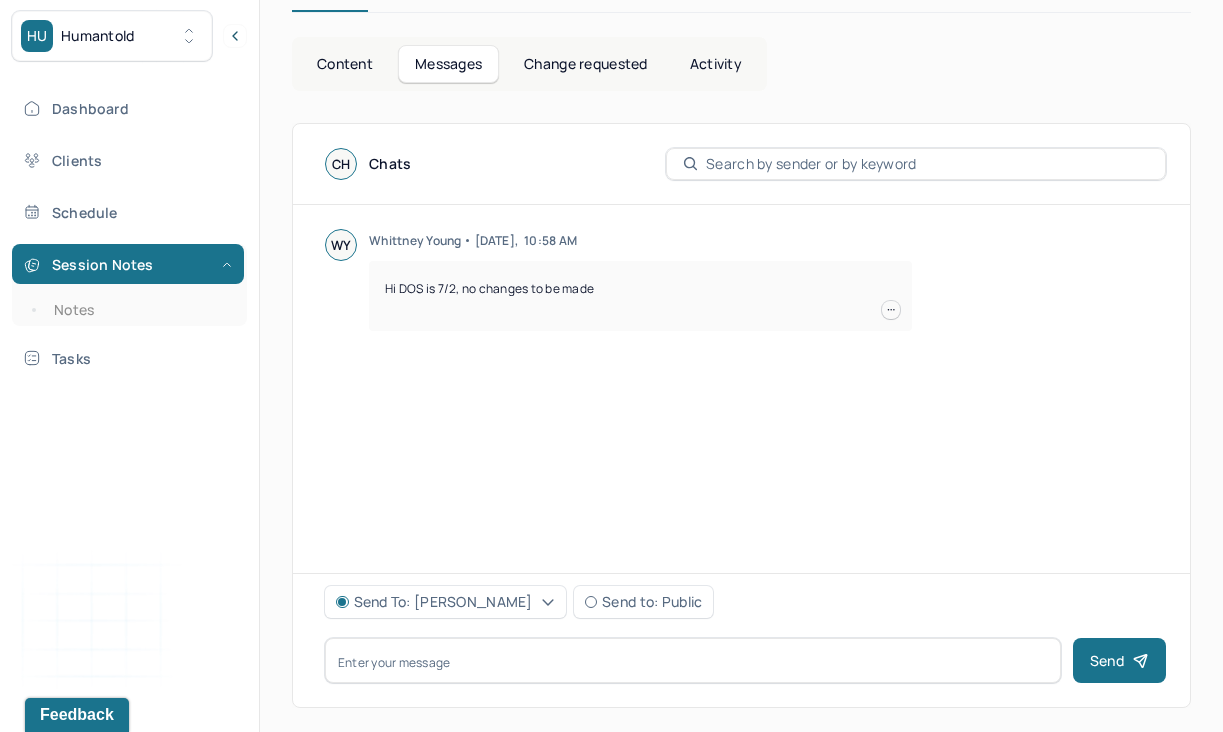 click at bounding box center [891, 310] 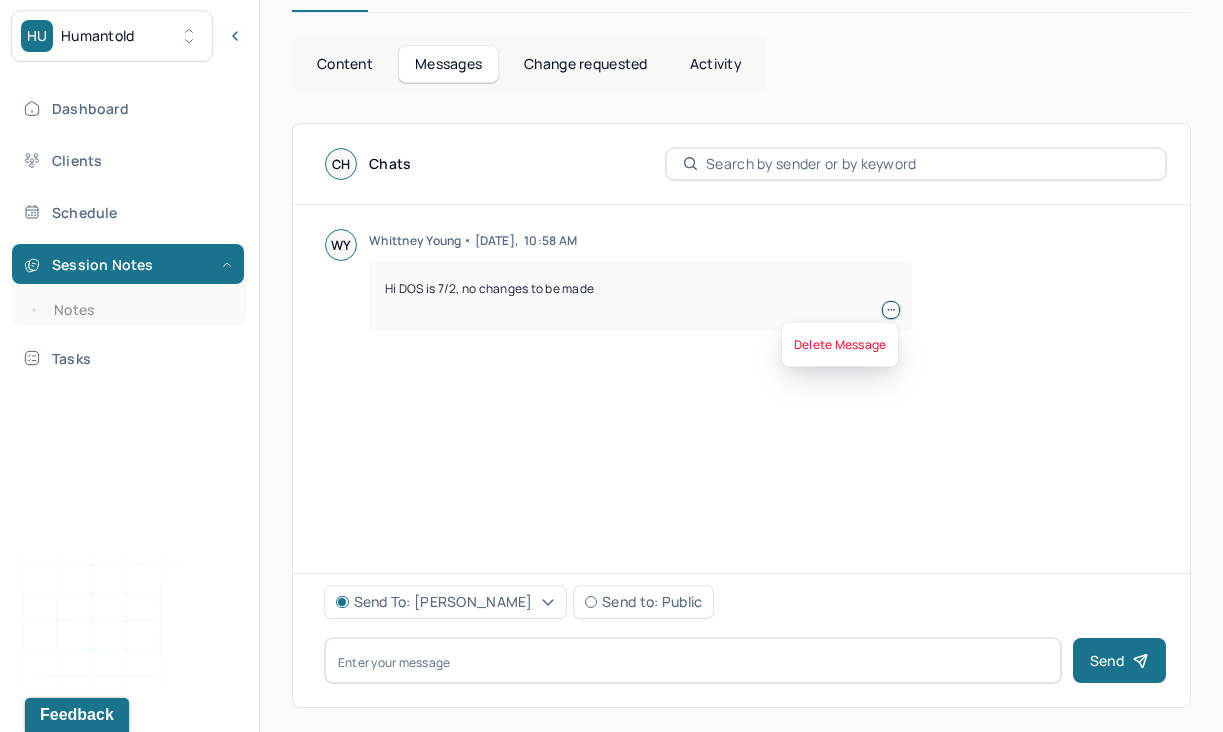 click on "WY W h i t t n e y   Y o u n g [DATE] 10:58 AM" at bounding box center (741, 233) 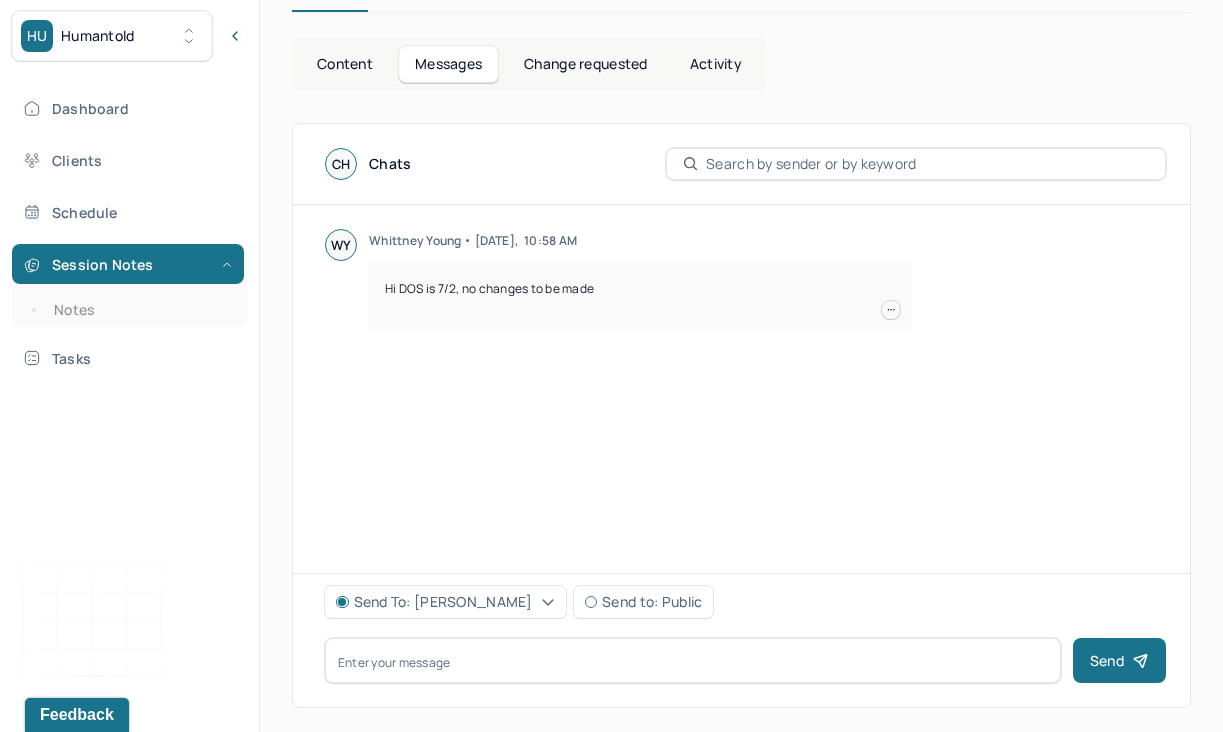 click at bounding box center [916, 164] 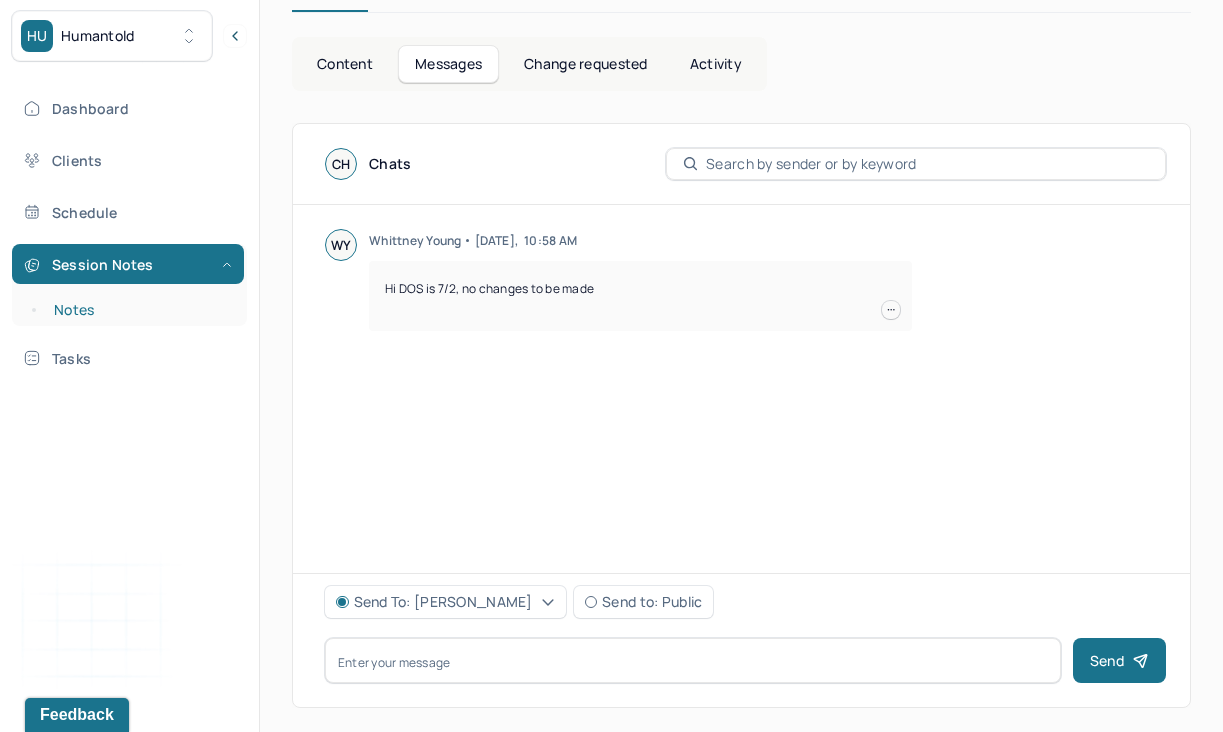 click on "Notes" at bounding box center [139, 310] 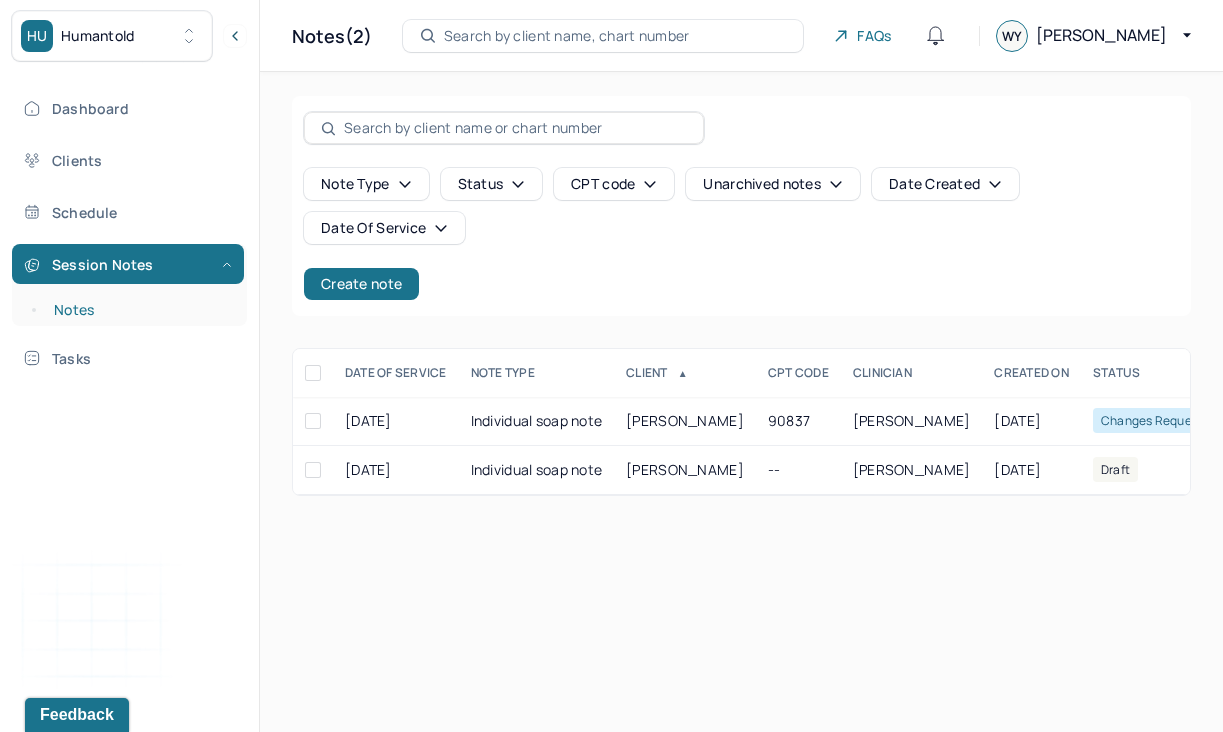 scroll, scrollTop: 0, scrollLeft: 0, axis: both 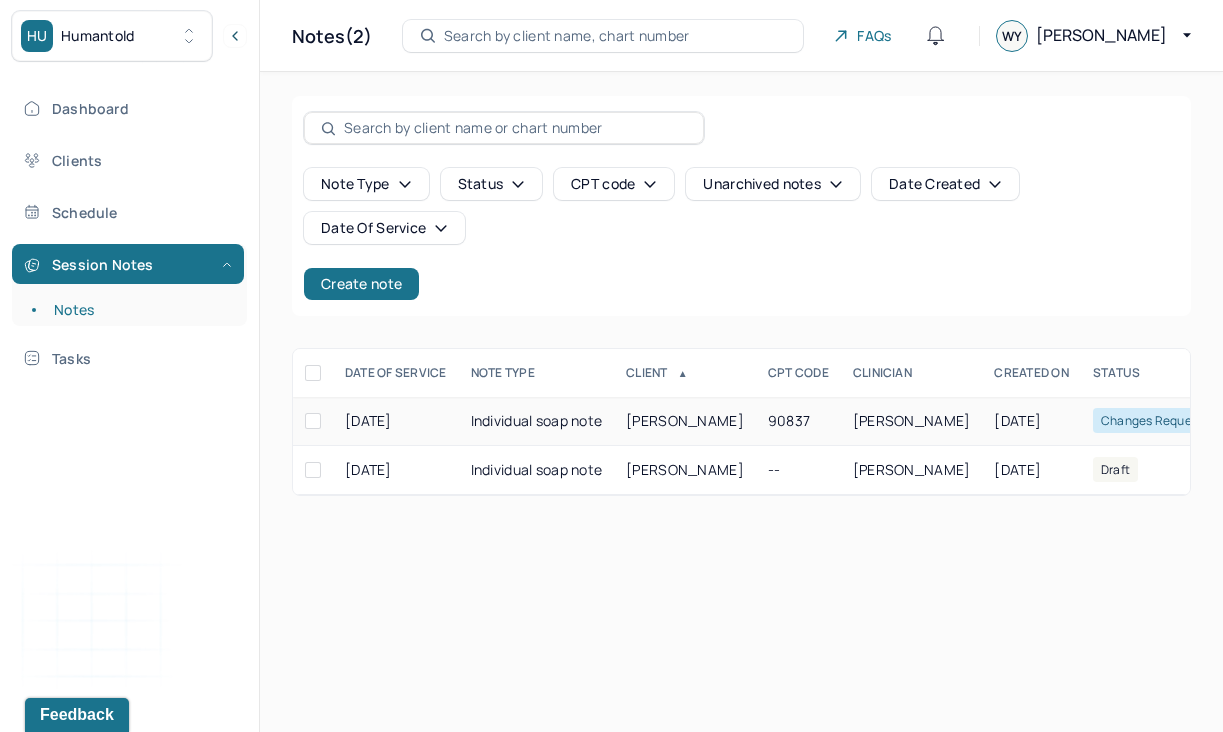click at bounding box center [313, 421] 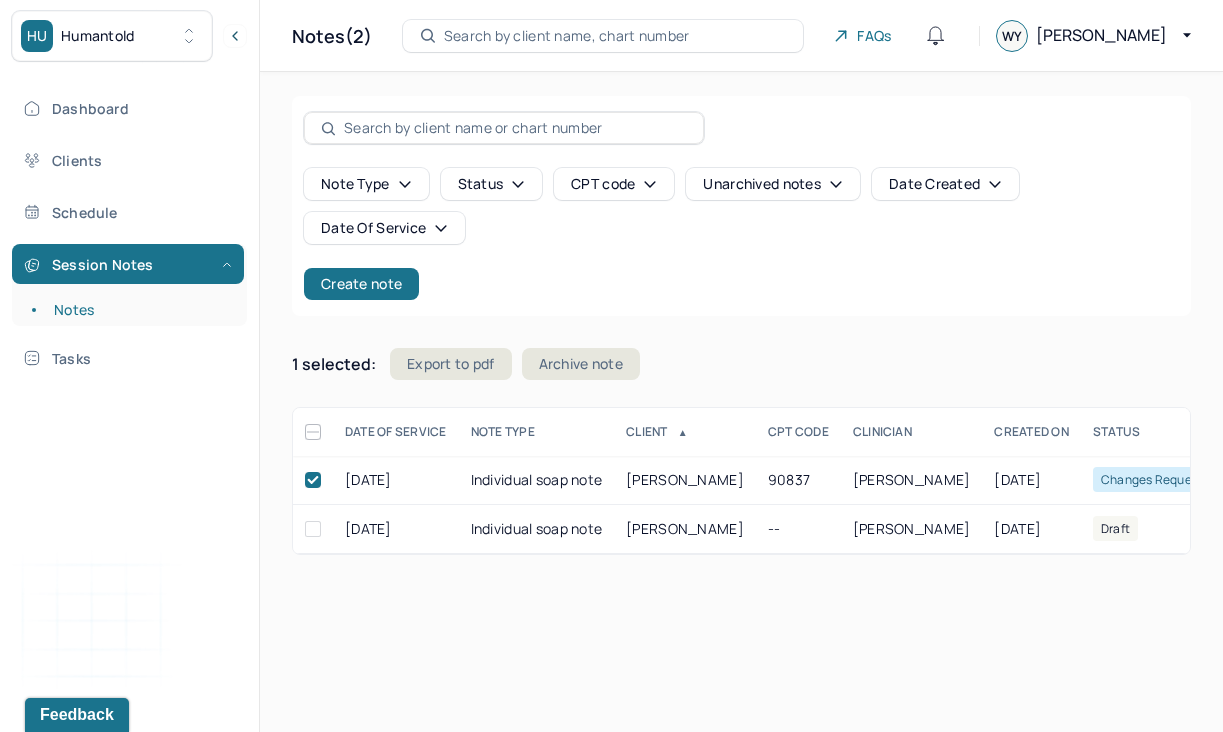 click on "Note type     Status     CPT code     Unarchived notes     Date Created     Date Of Service" at bounding box center [741, 206] 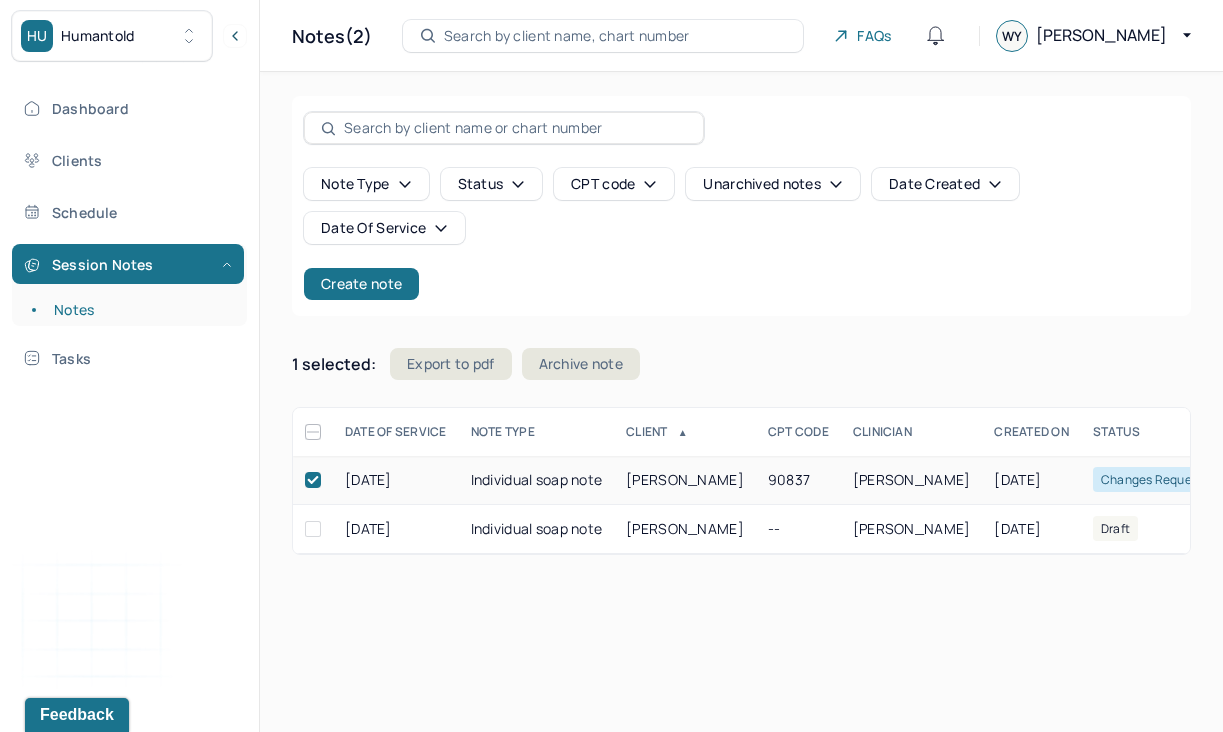 click at bounding box center [313, 480] 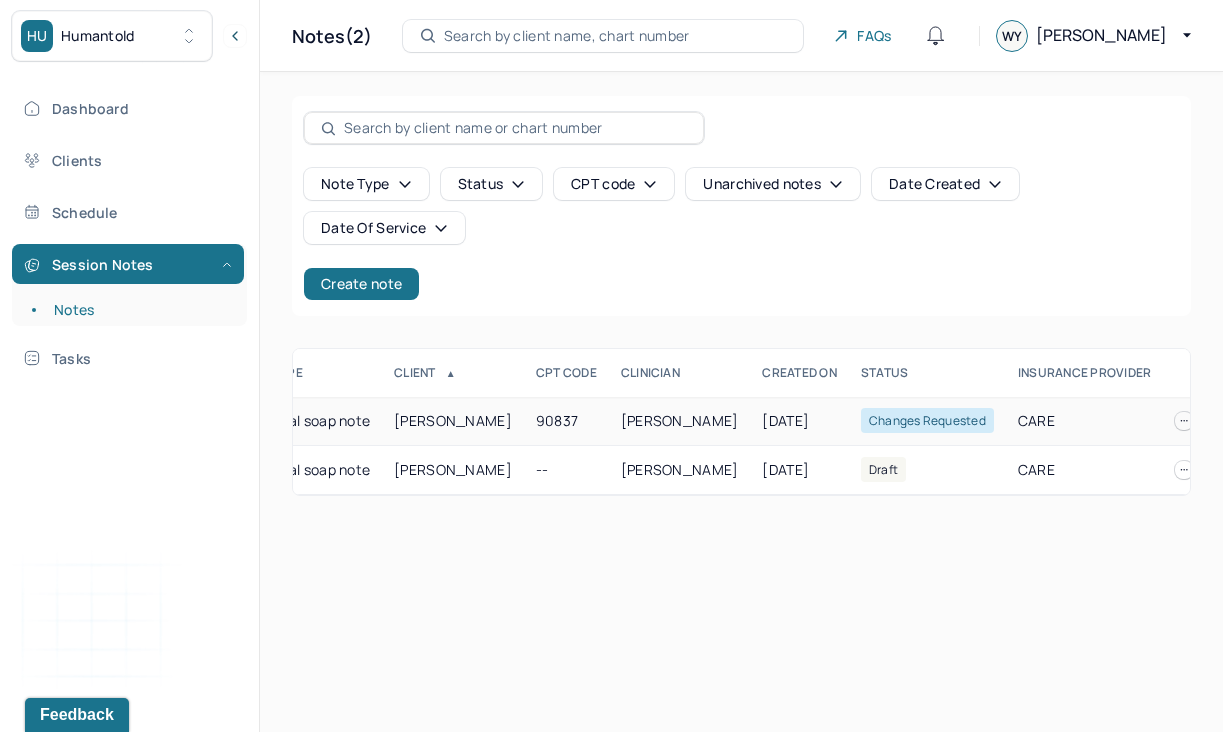 scroll, scrollTop: 0, scrollLeft: 265, axis: horizontal 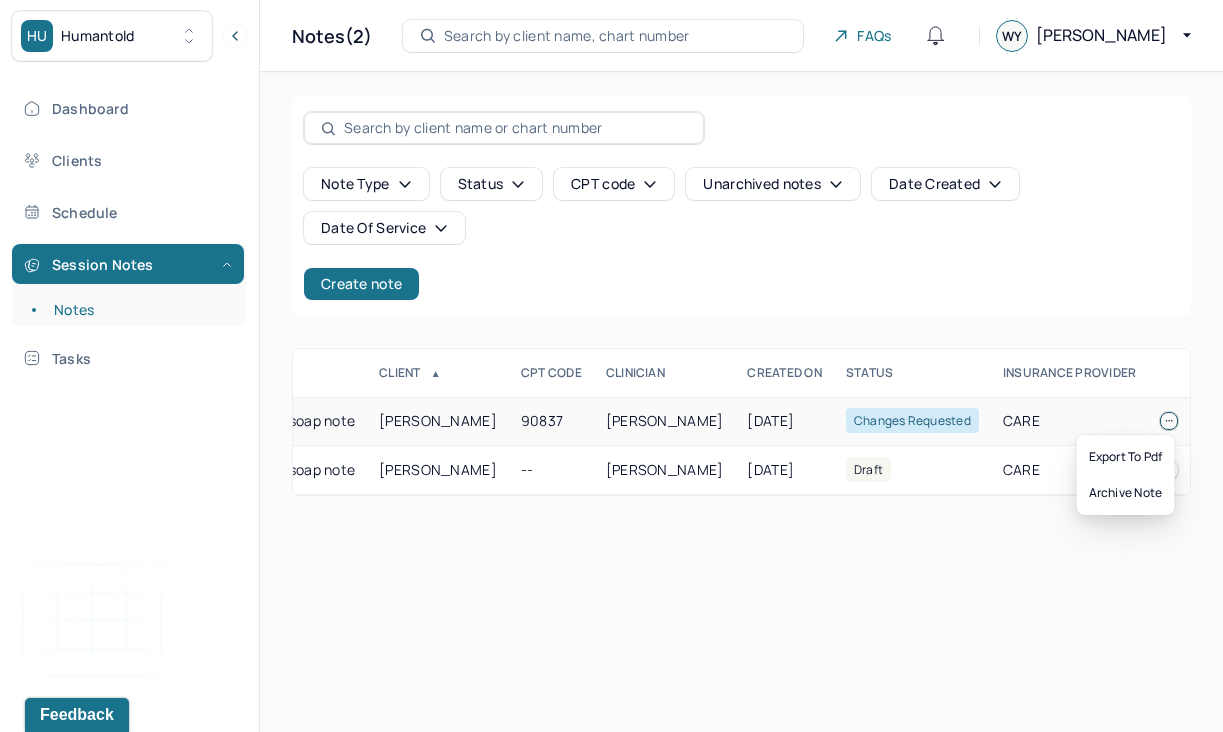click 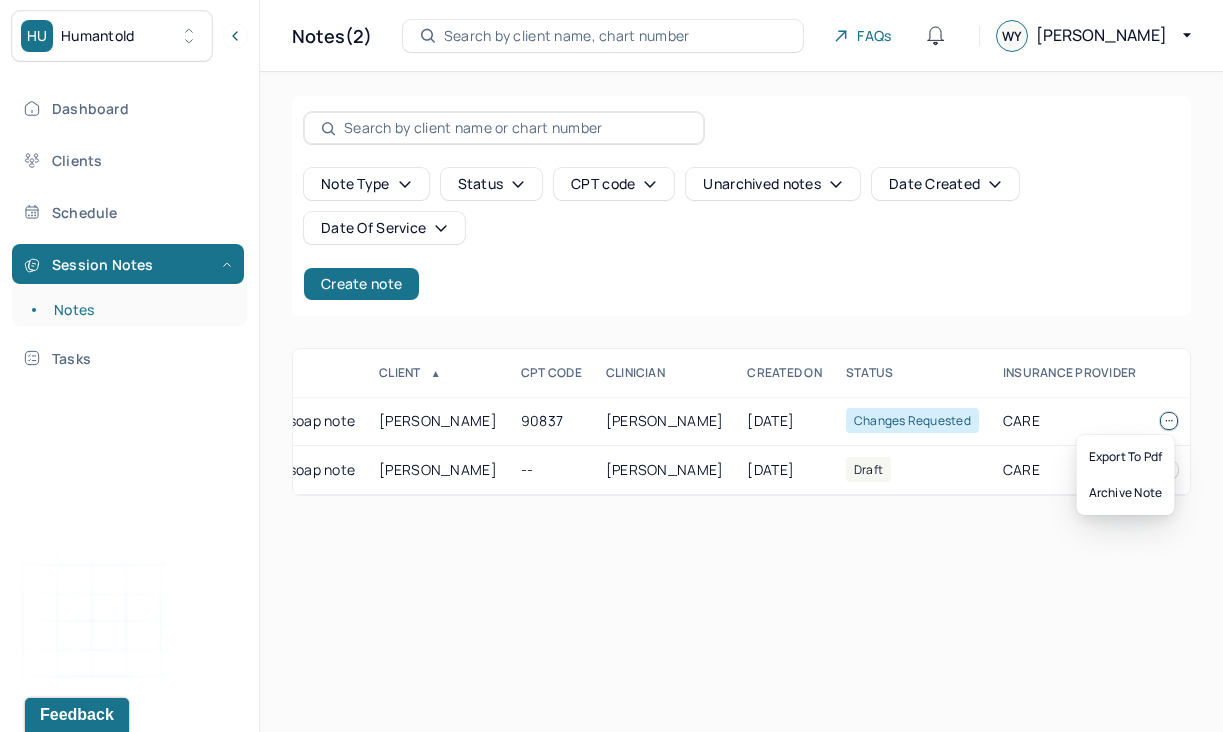 click on "Note type     Status     CPT code     Unarchived notes     Date Created     Date Of Service     Create note" at bounding box center (741, 234) 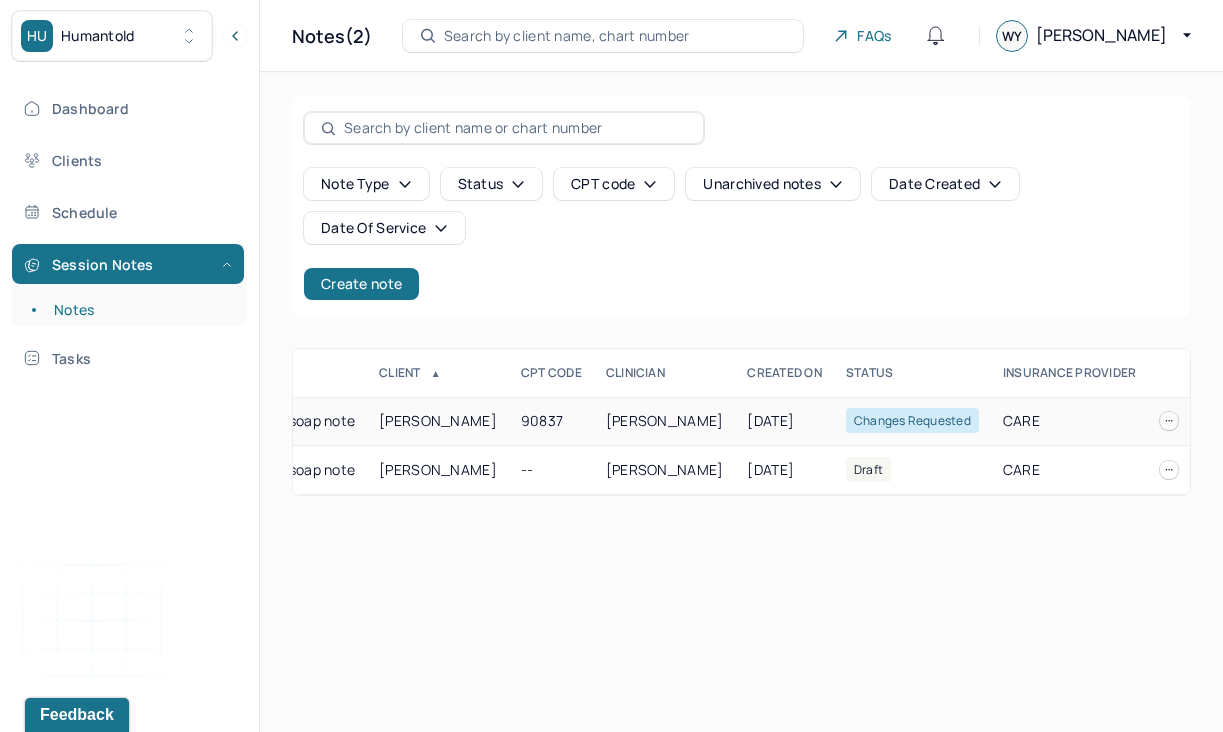 click on "Changes requested" at bounding box center [912, 421] 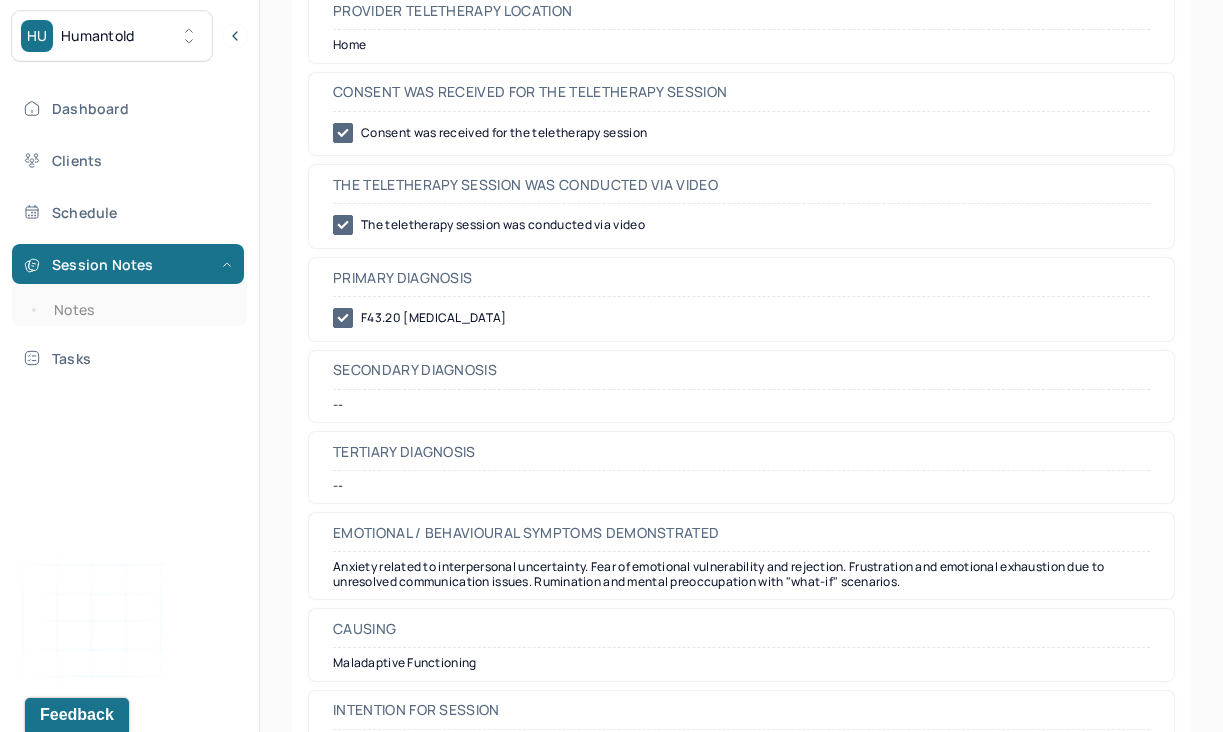 scroll, scrollTop: 0, scrollLeft: 0, axis: both 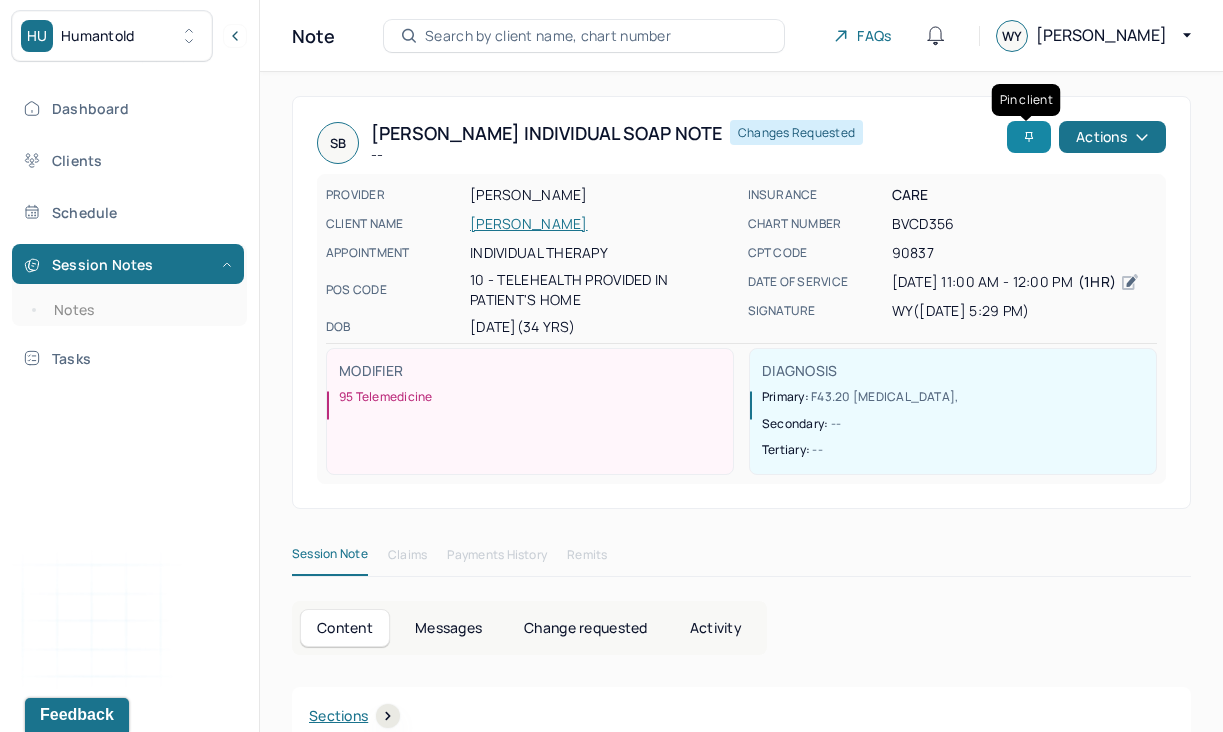 click at bounding box center [1029, 137] 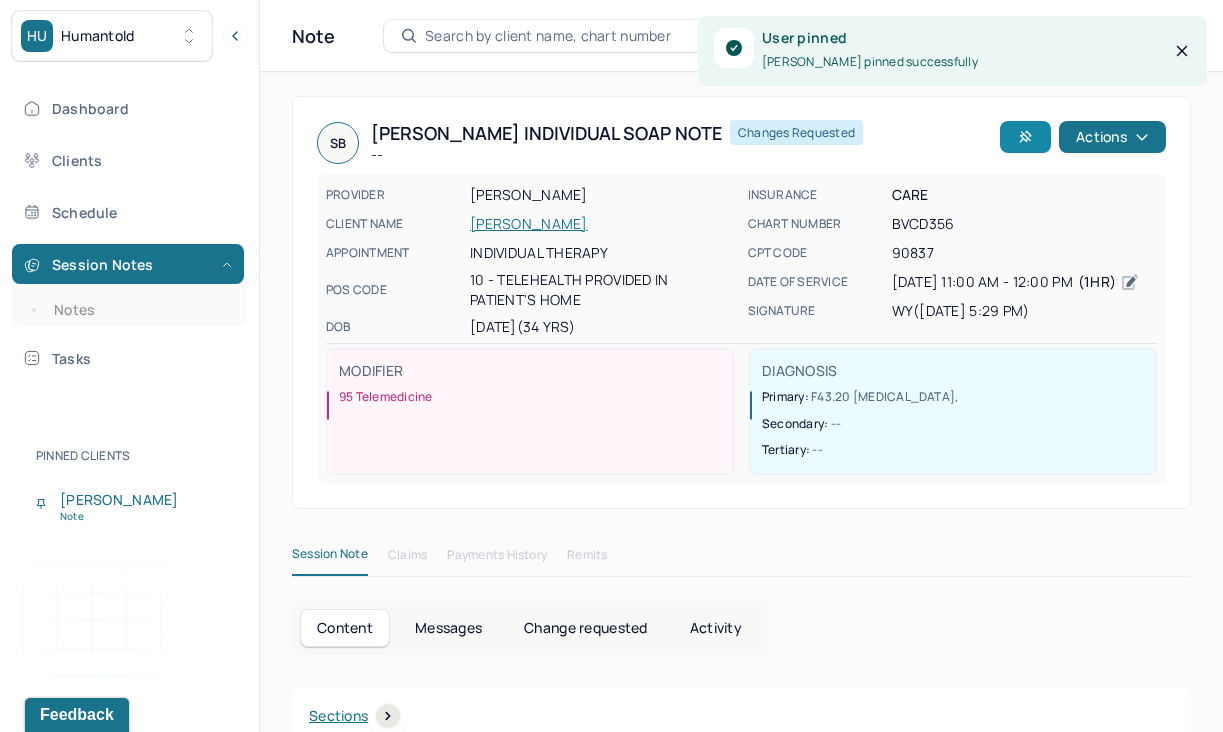 click at bounding box center (1025, 137) 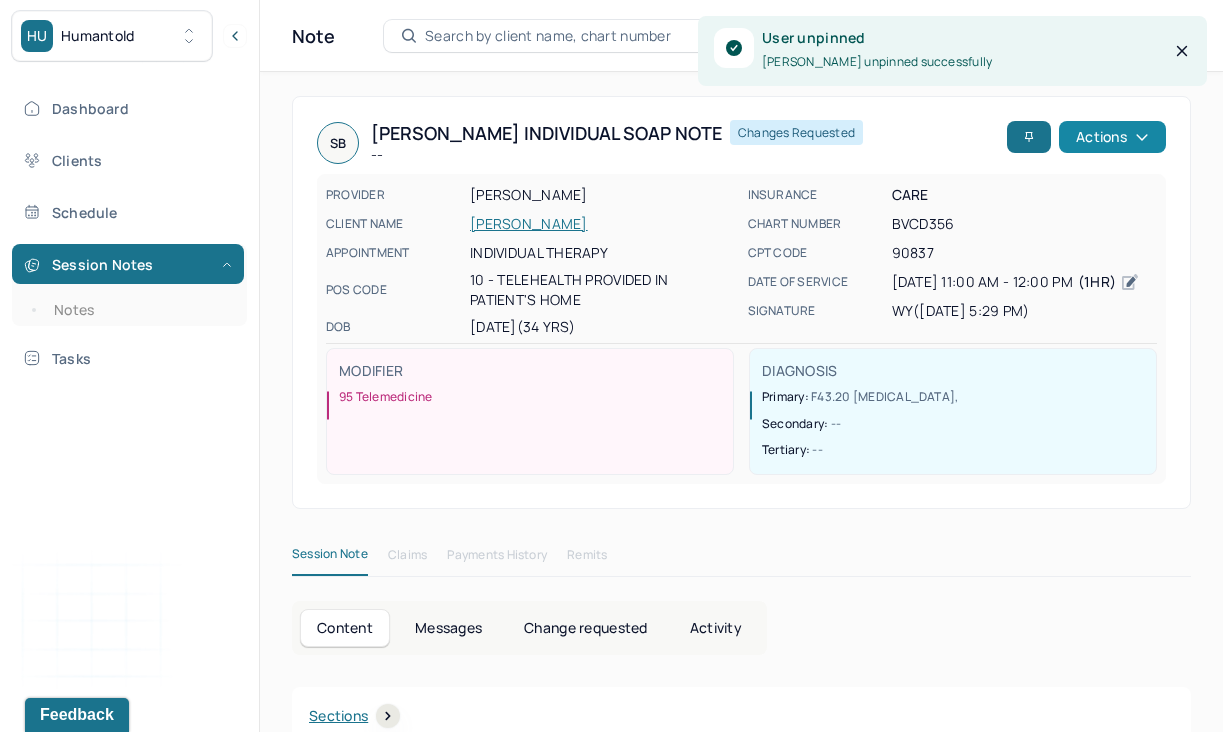 click on "Actions" at bounding box center [1112, 137] 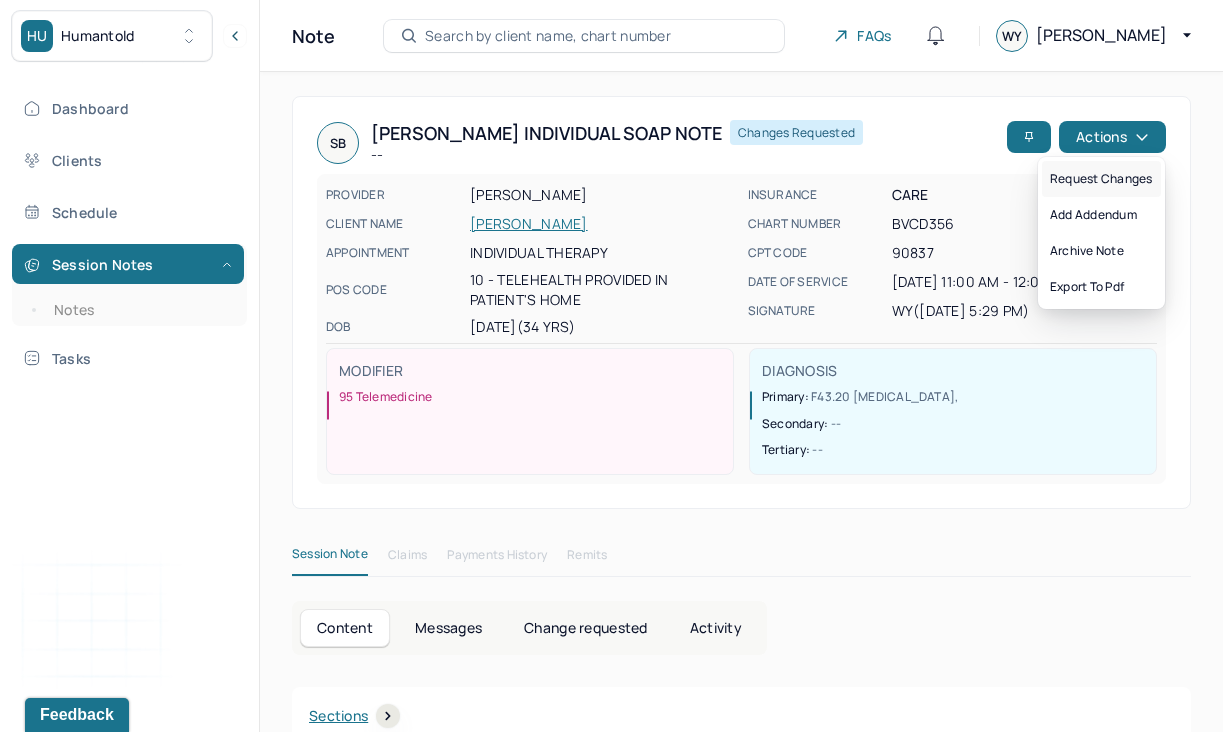 click on "Request changes" at bounding box center [1101, 179] 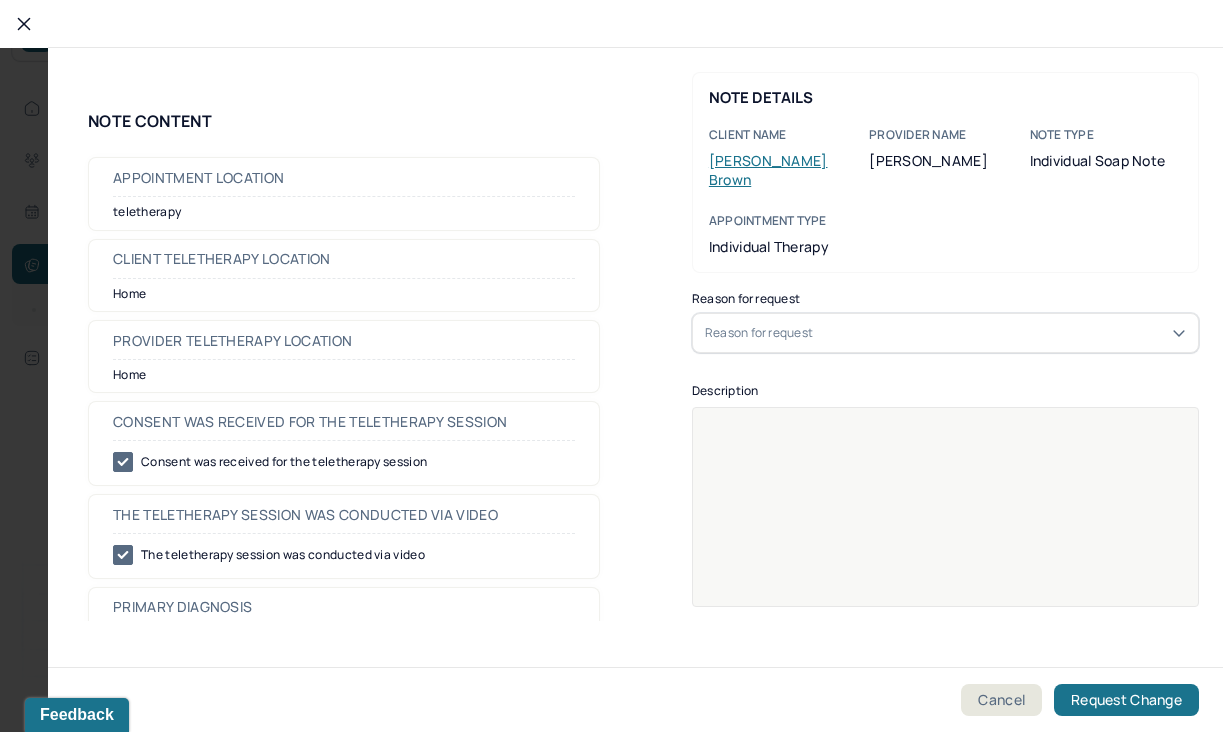 click on "Reason for request Reason for request" at bounding box center (945, 323) 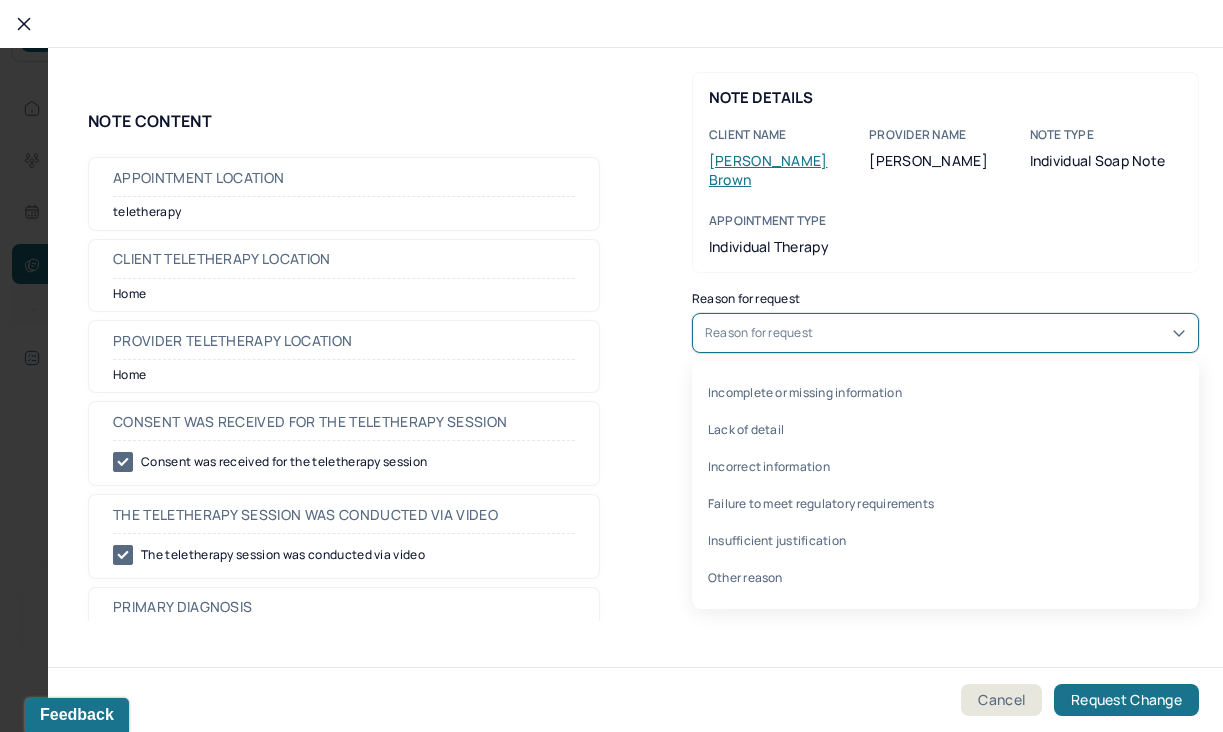 click on "Reason for request" at bounding box center (945, 333) 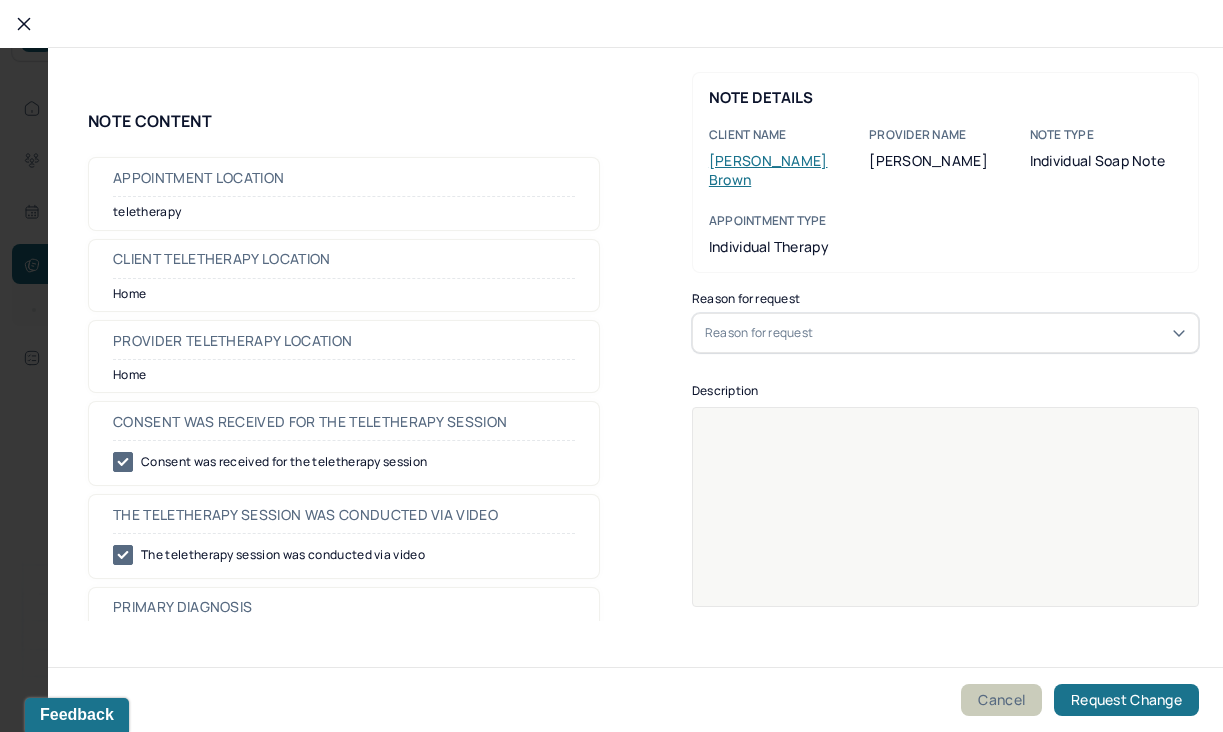 click on "Cancel" at bounding box center [1001, 700] 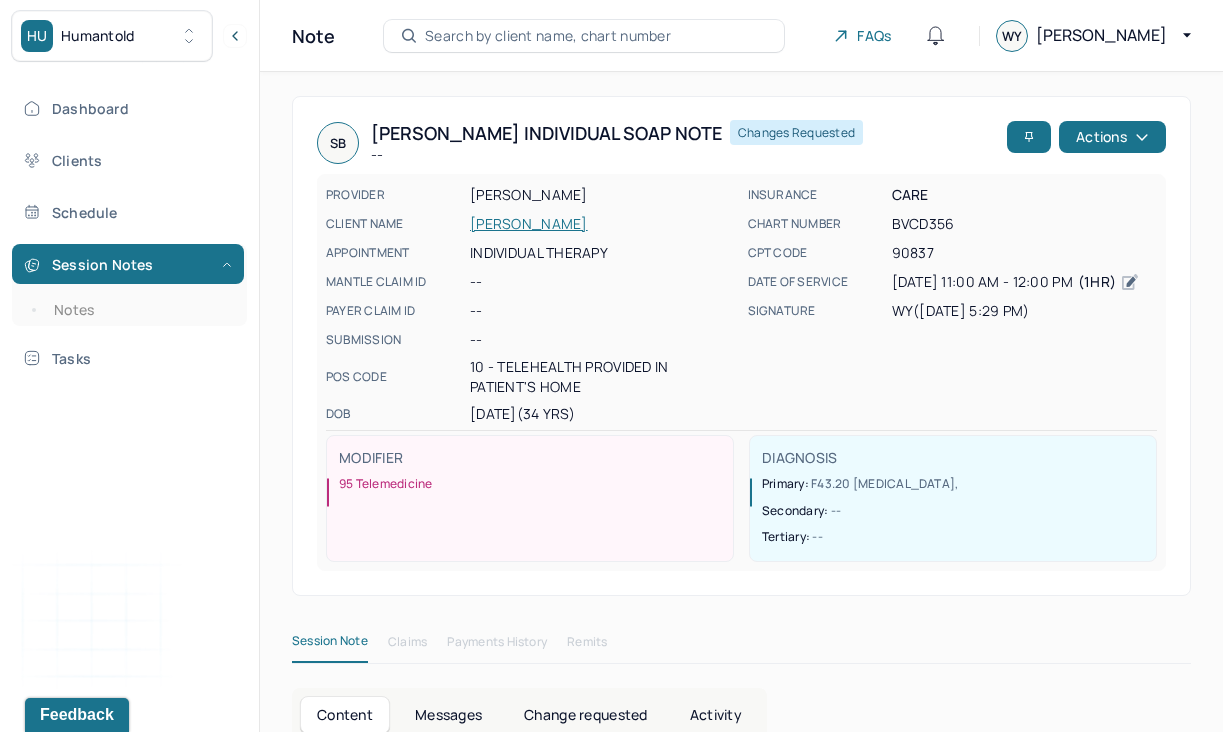 click on "Dashboard Clients Schedule Session Notes Notes Tasks" at bounding box center (129, 233) 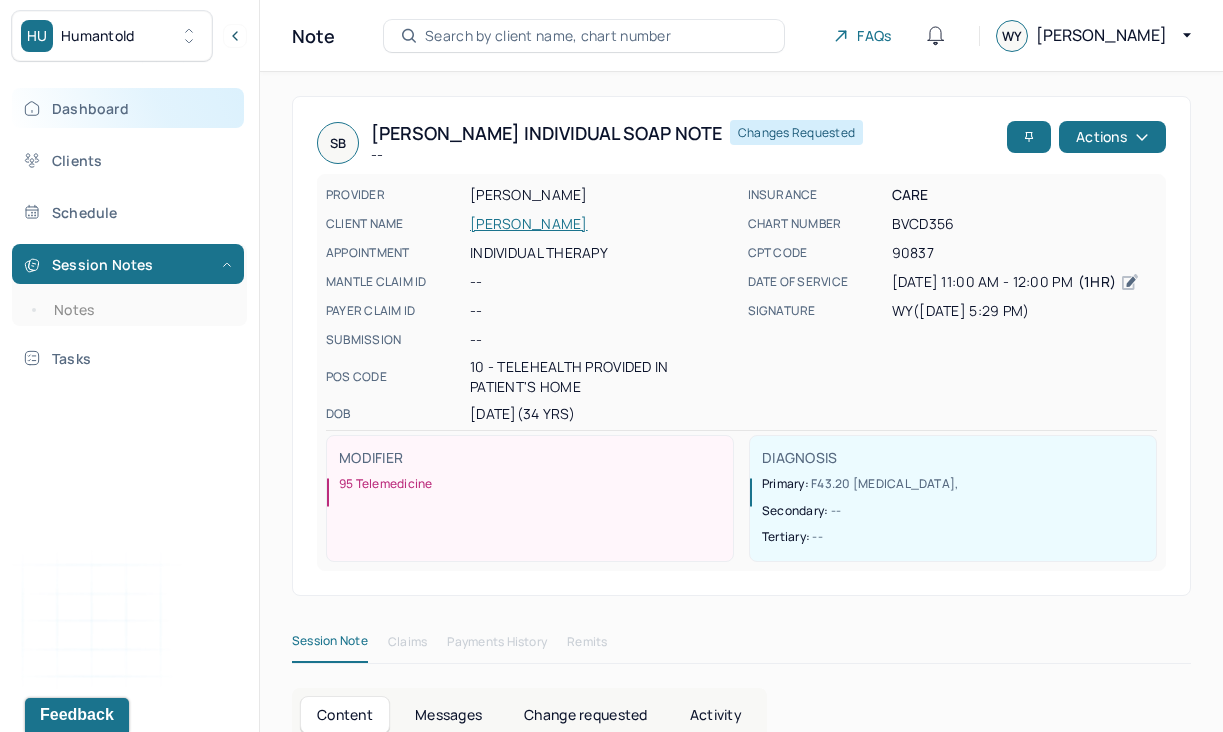 click on "Dashboard" at bounding box center (128, 108) 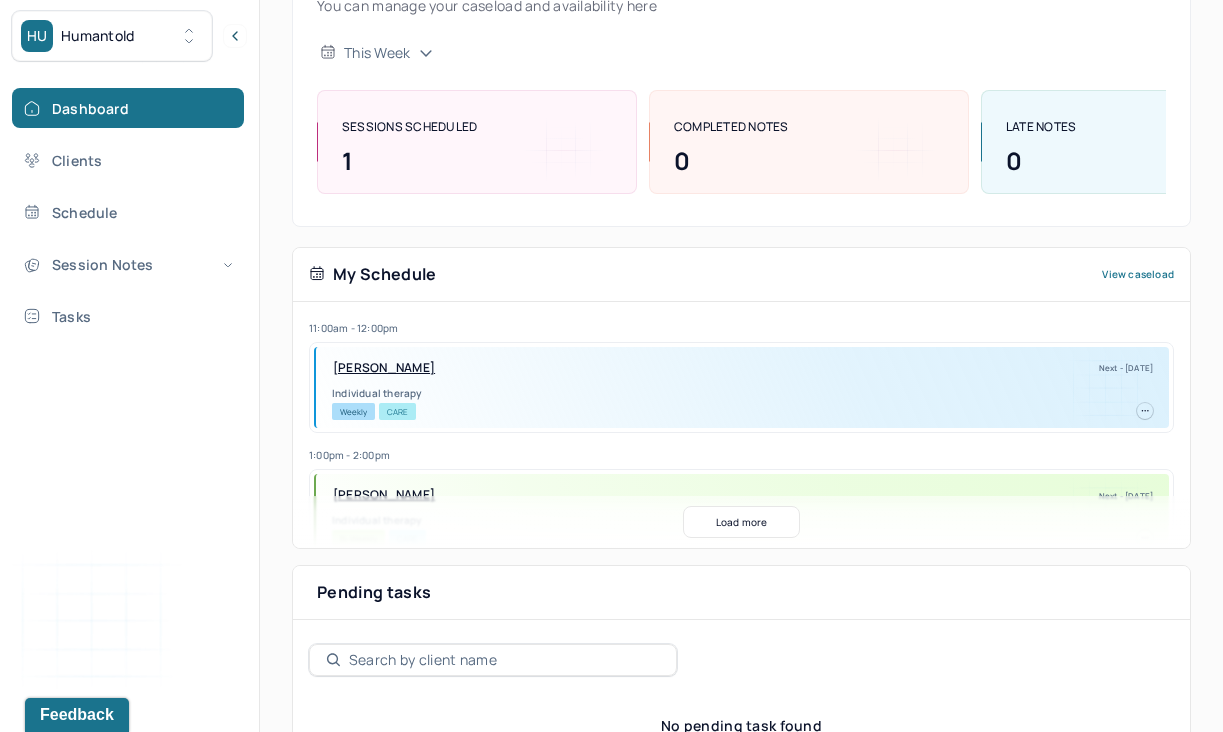 scroll, scrollTop: 270, scrollLeft: 0, axis: vertical 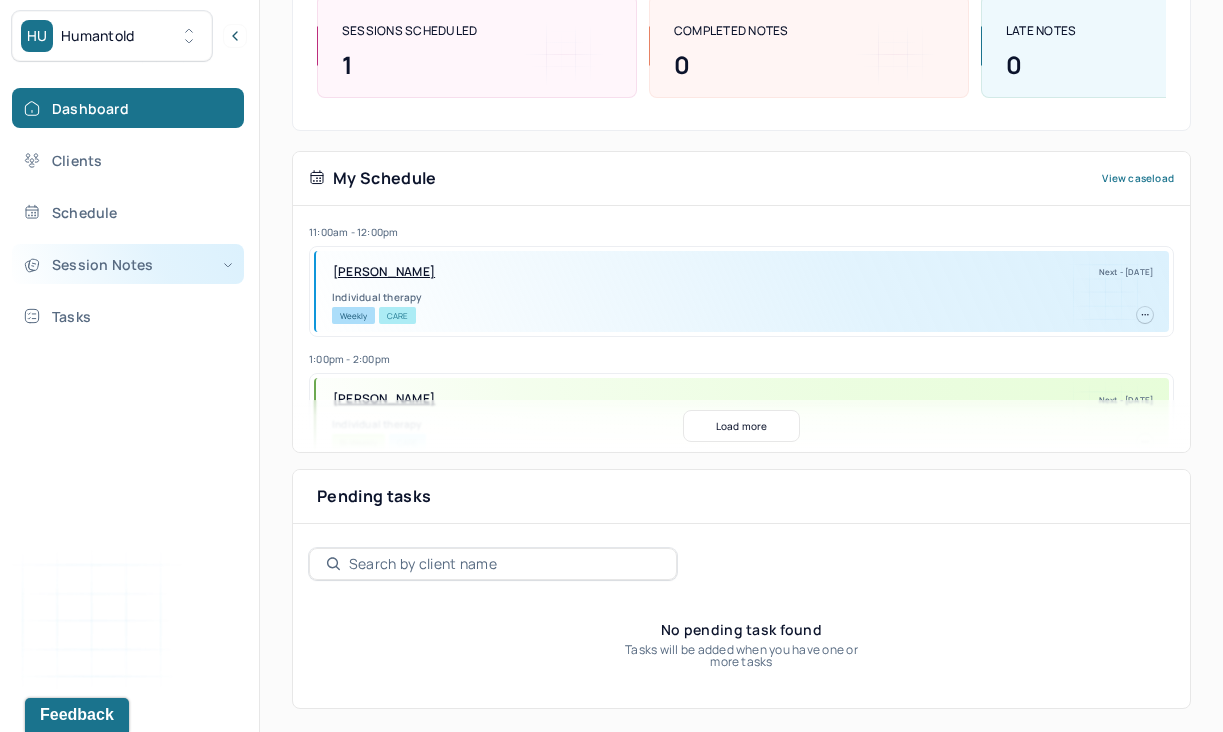 click on "Session Notes" at bounding box center (128, 264) 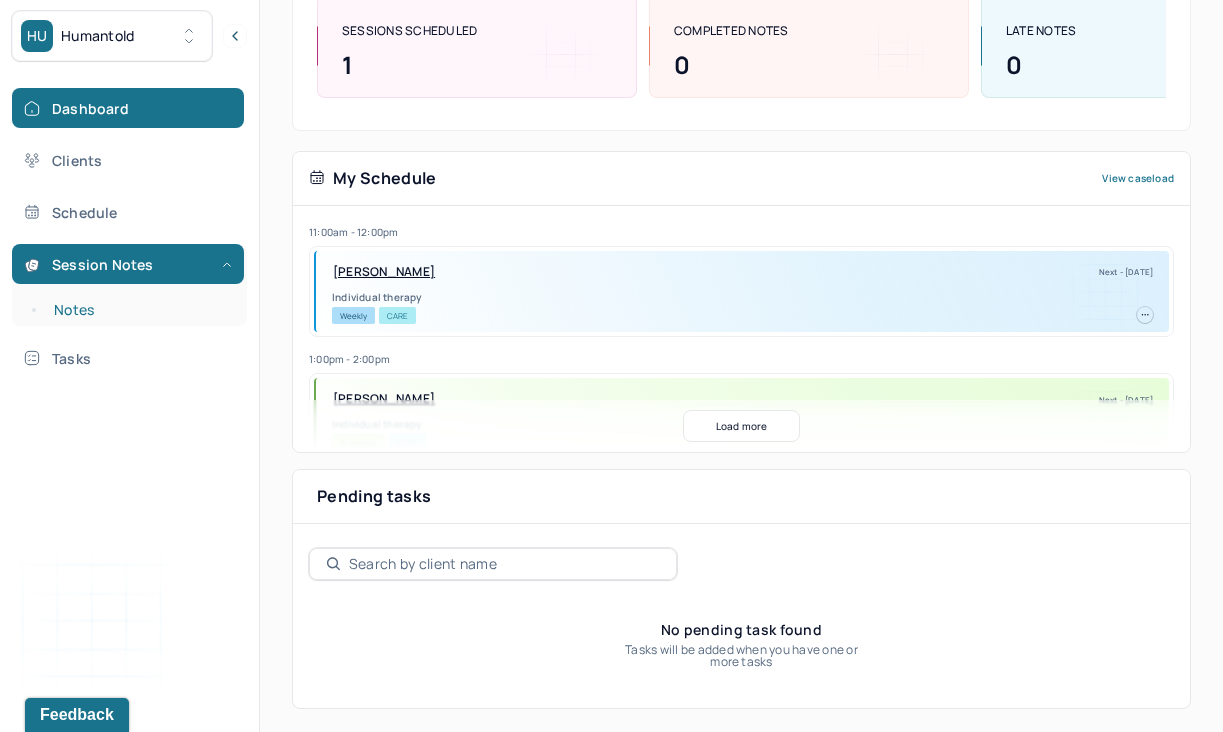 click on "Notes" at bounding box center [139, 310] 